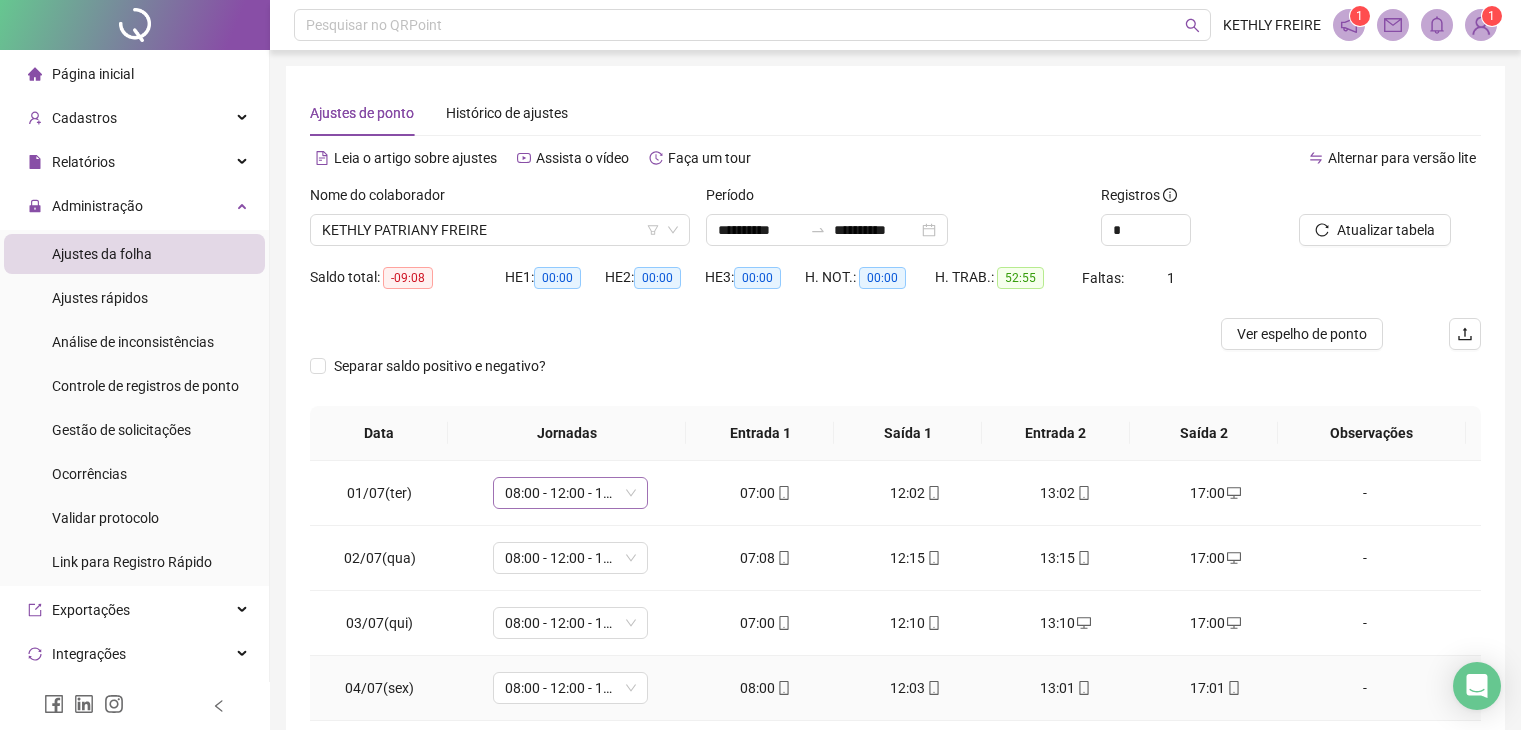 scroll, scrollTop: 268, scrollLeft: 0, axis: vertical 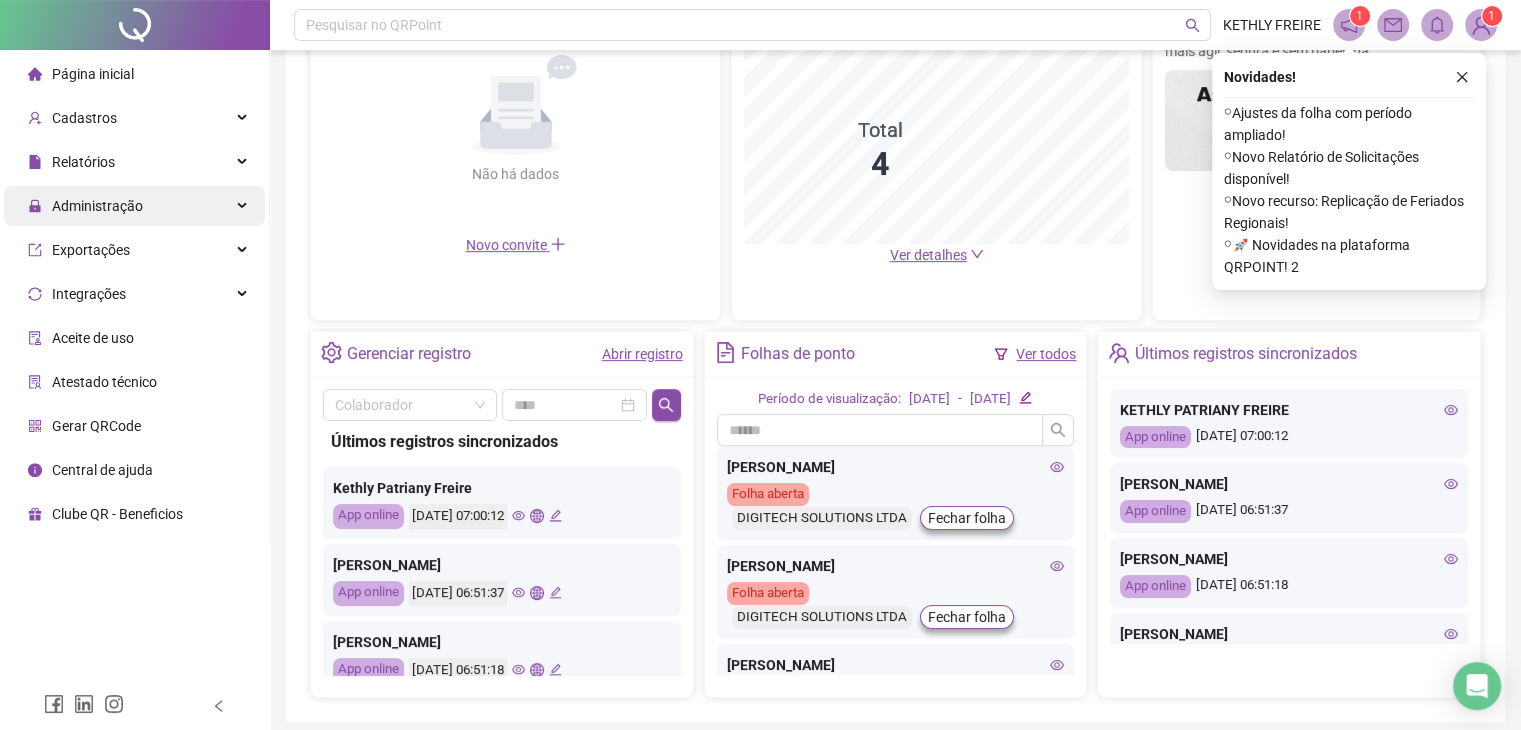 click on "Administração" at bounding box center (134, 206) 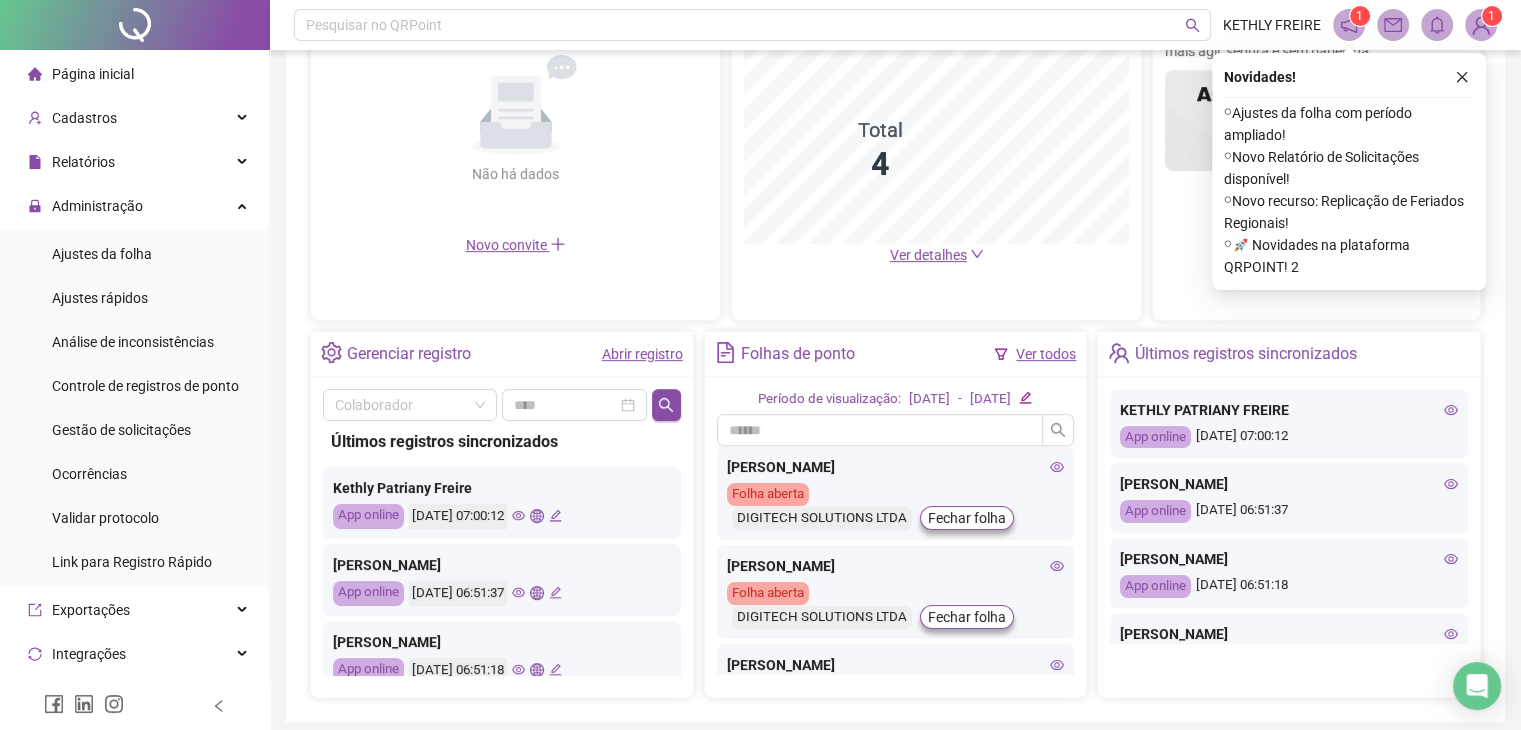 click on "Gestão de solicitações" at bounding box center (121, 430) 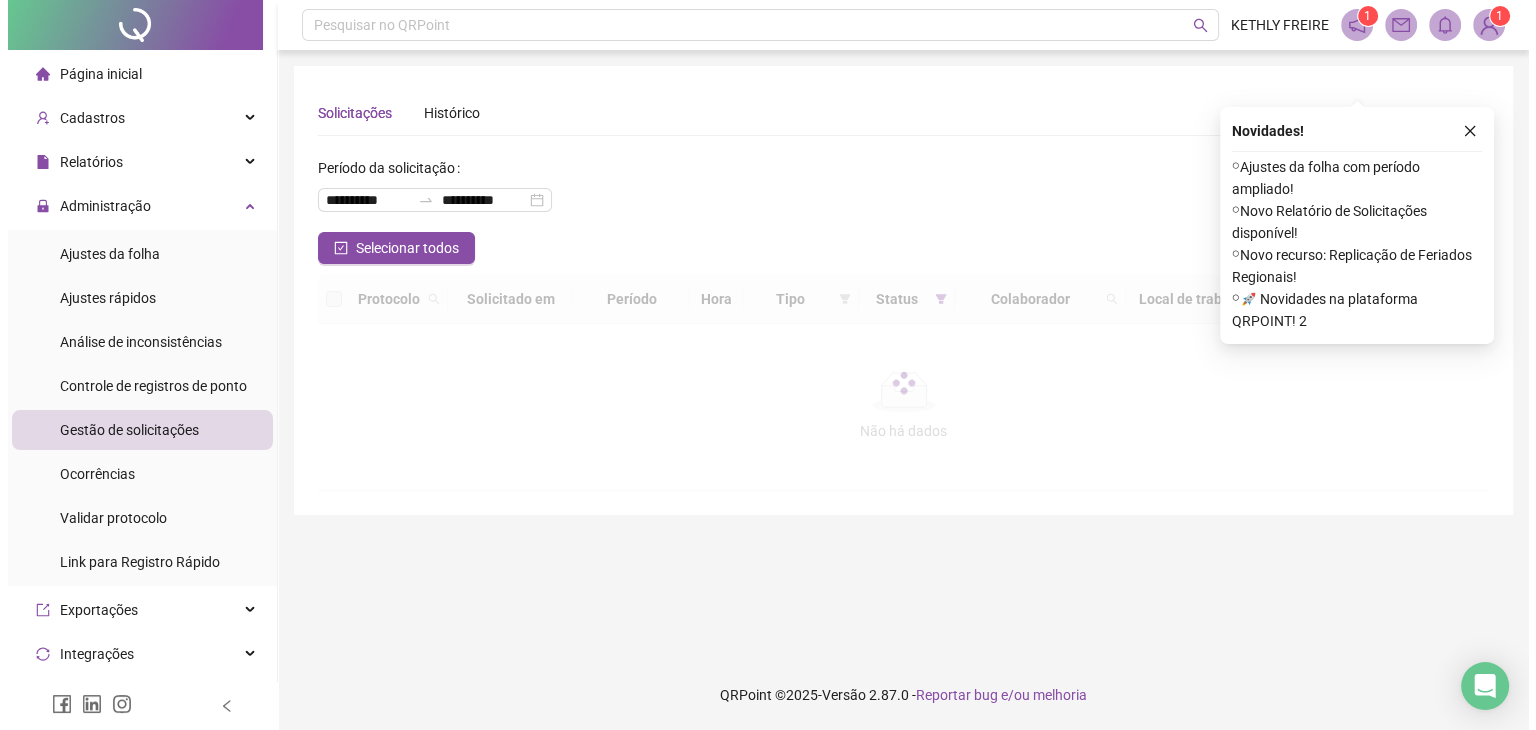 scroll, scrollTop: 0, scrollLeft: 0, axis: both 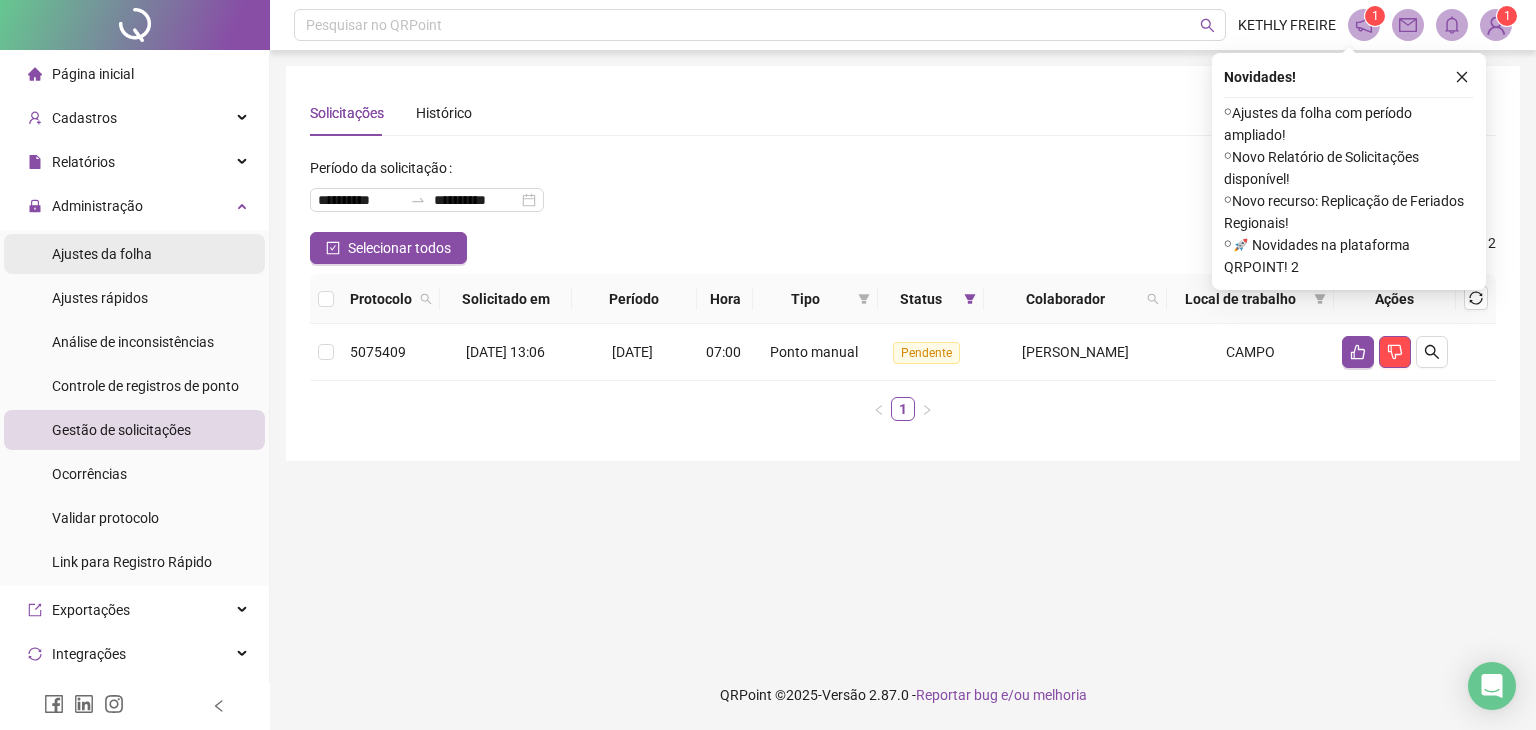 click on "Ajustes da folha" at bounding box center [134, 254] 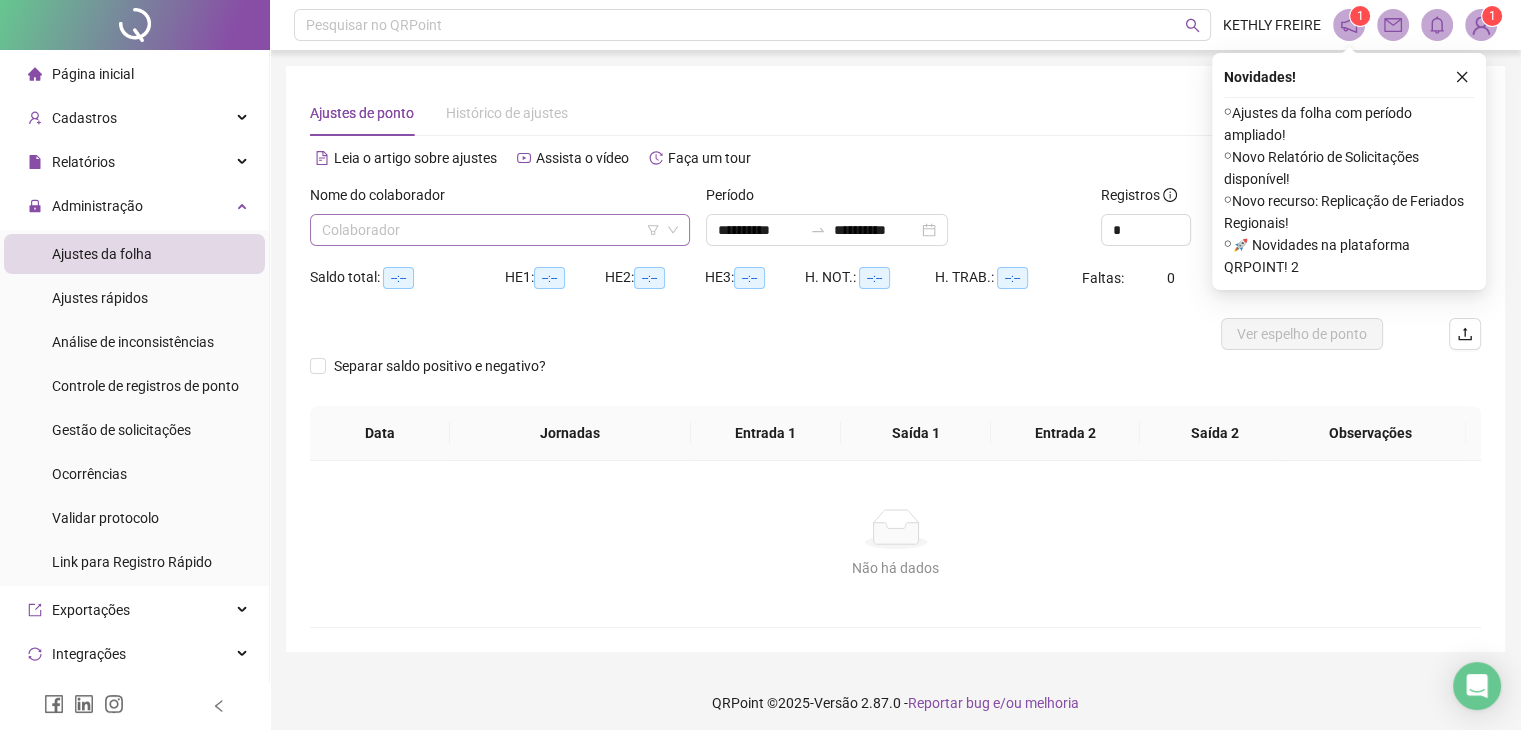 click at bounding box center (494, 230) 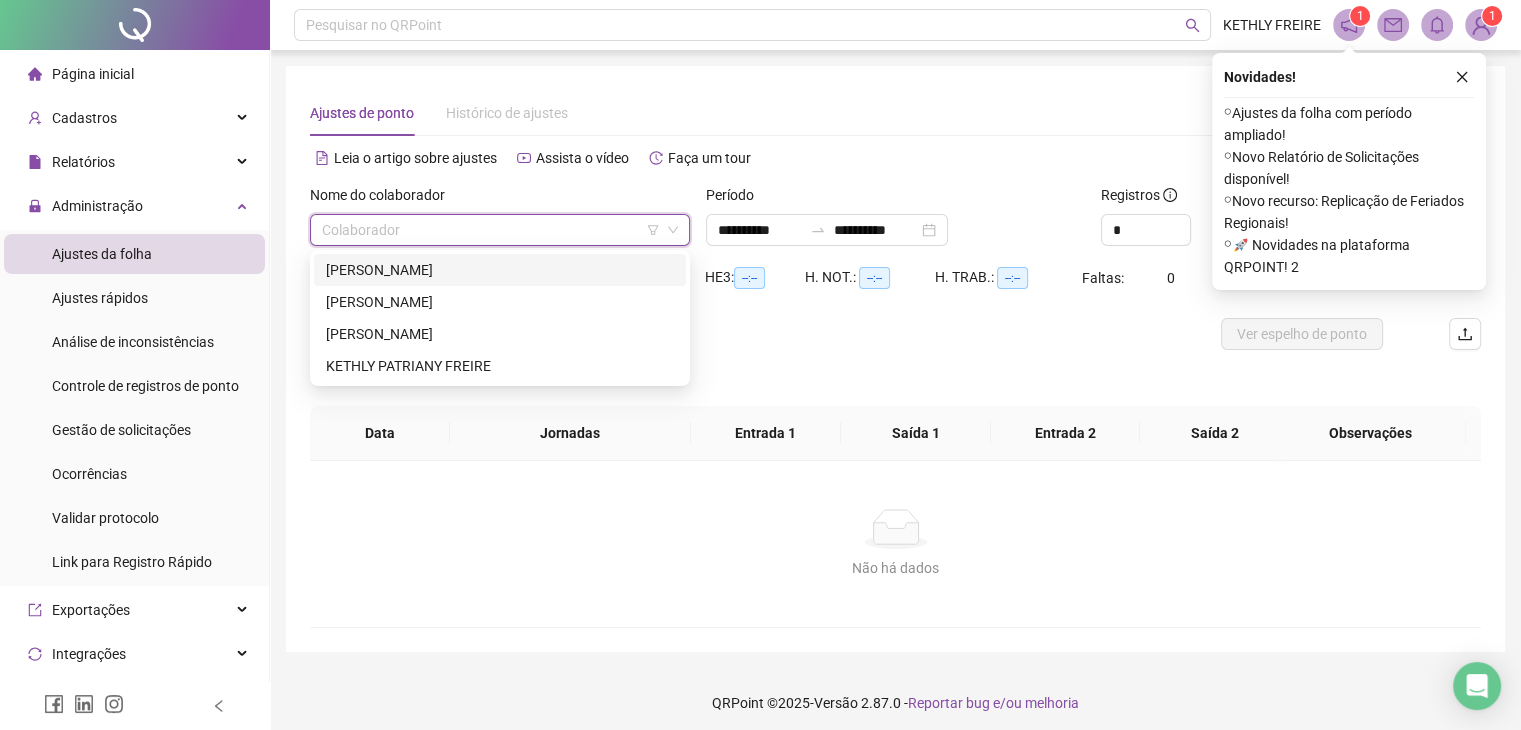click on "[PERSON_NAME]" at bounding box center [500, 270] 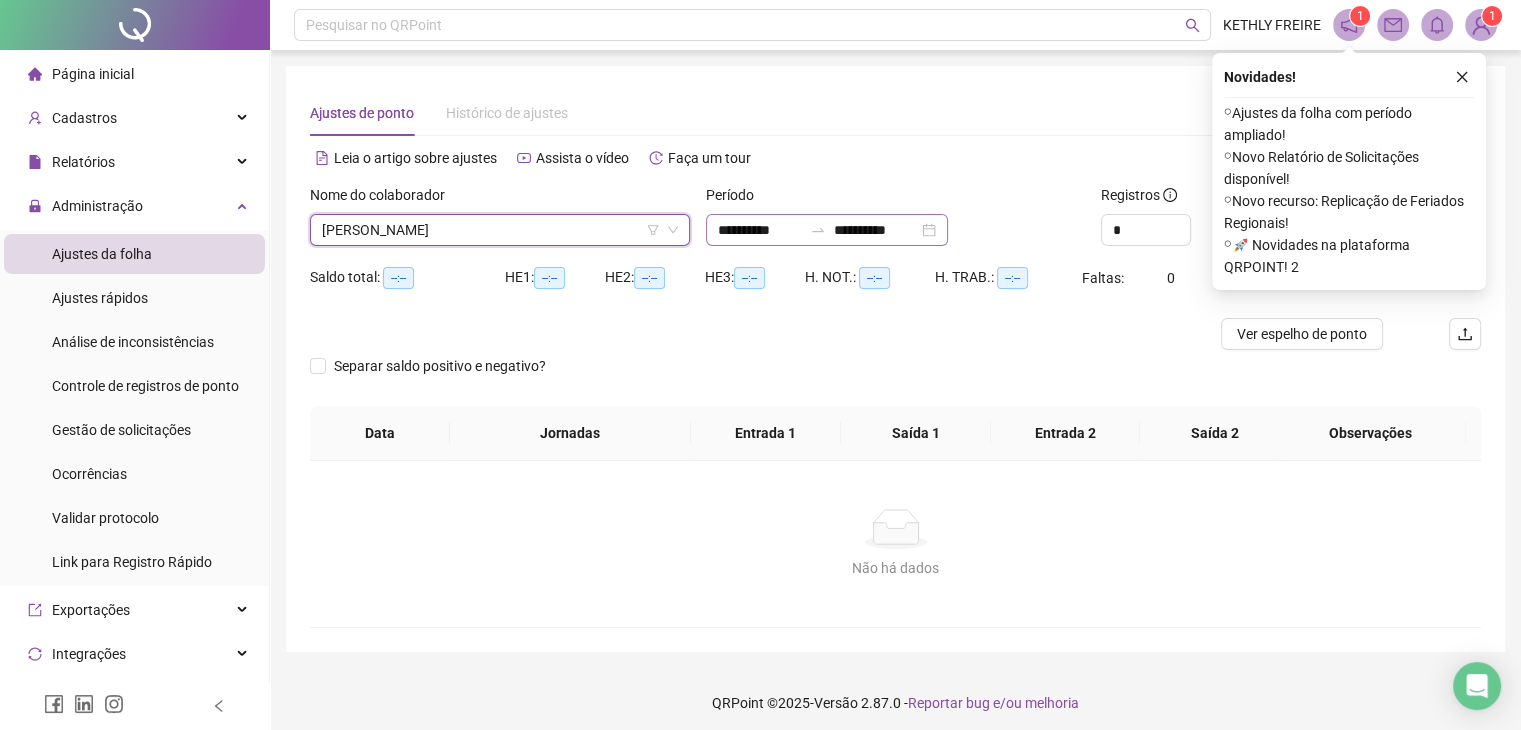 click on "**********" at bounding box center [827, 230] 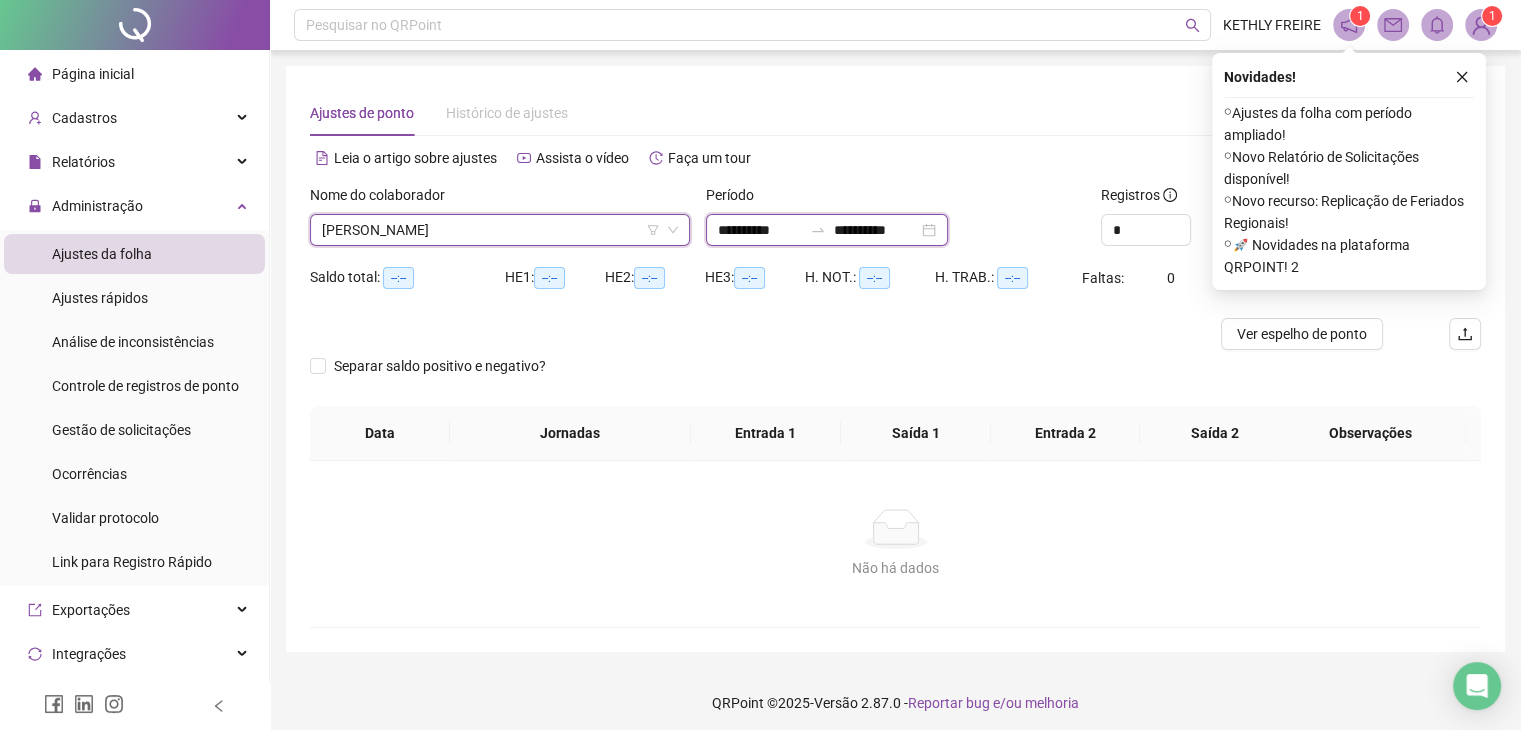 click on "**********" at bounding box center (827, 230) 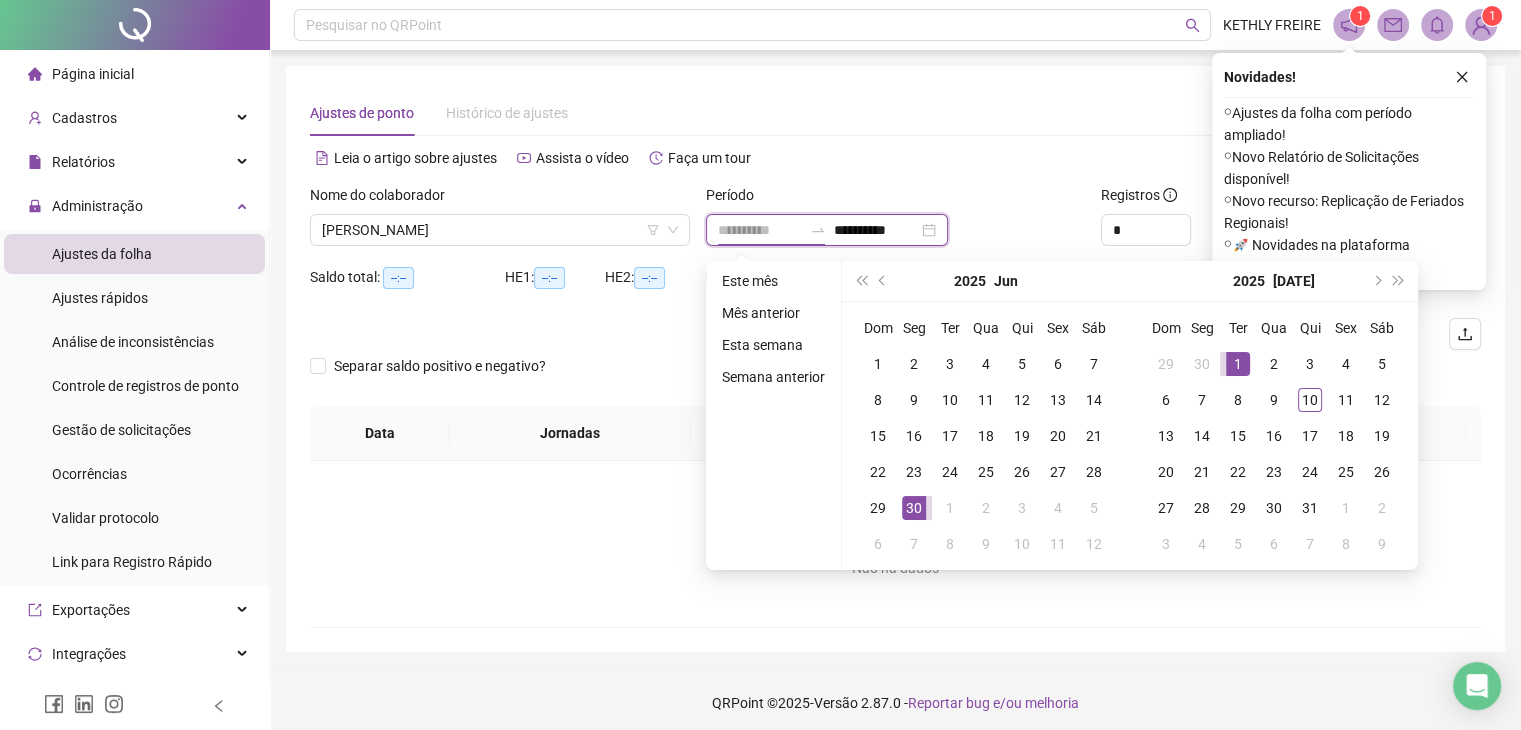 type on "**********" 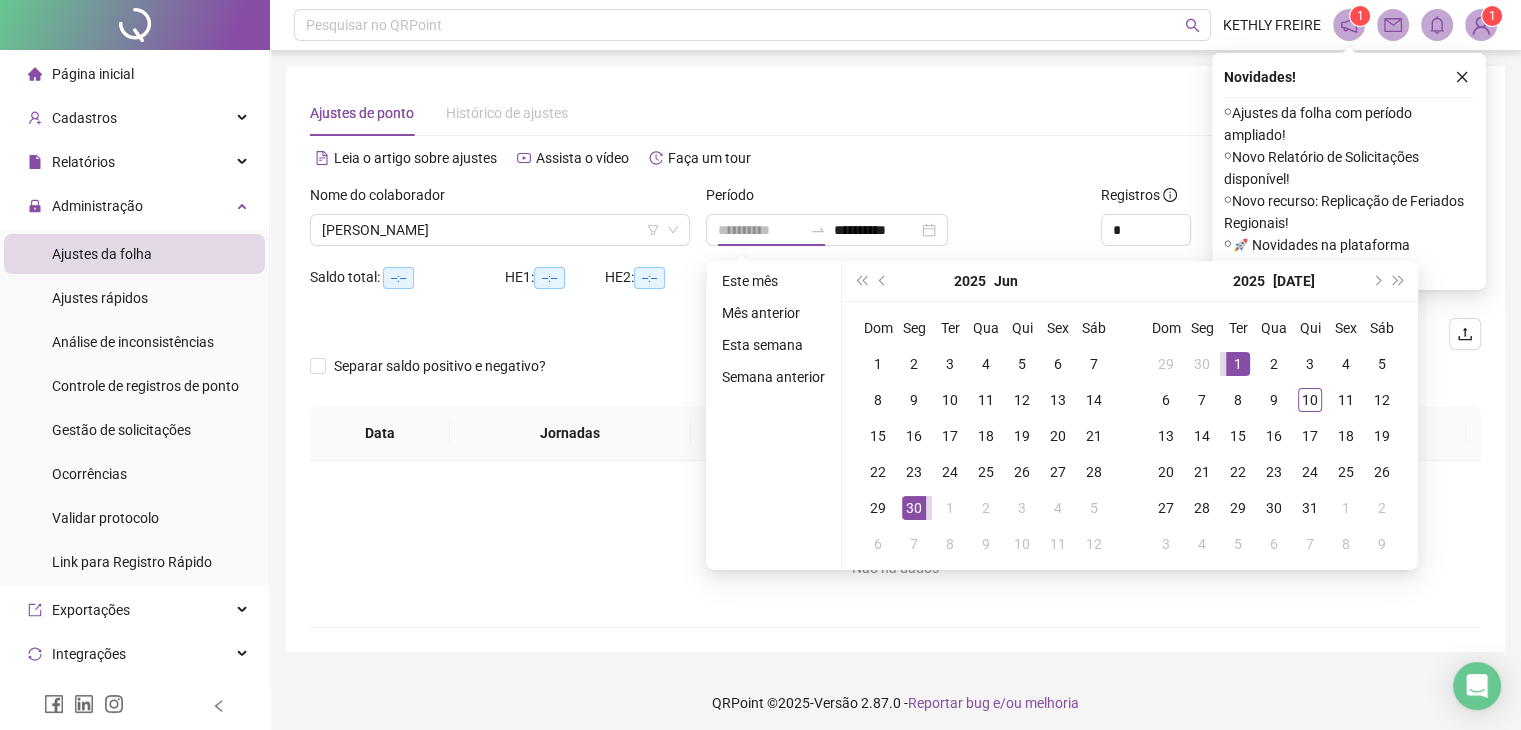 click on "1" at bounding box center [1238, 364] 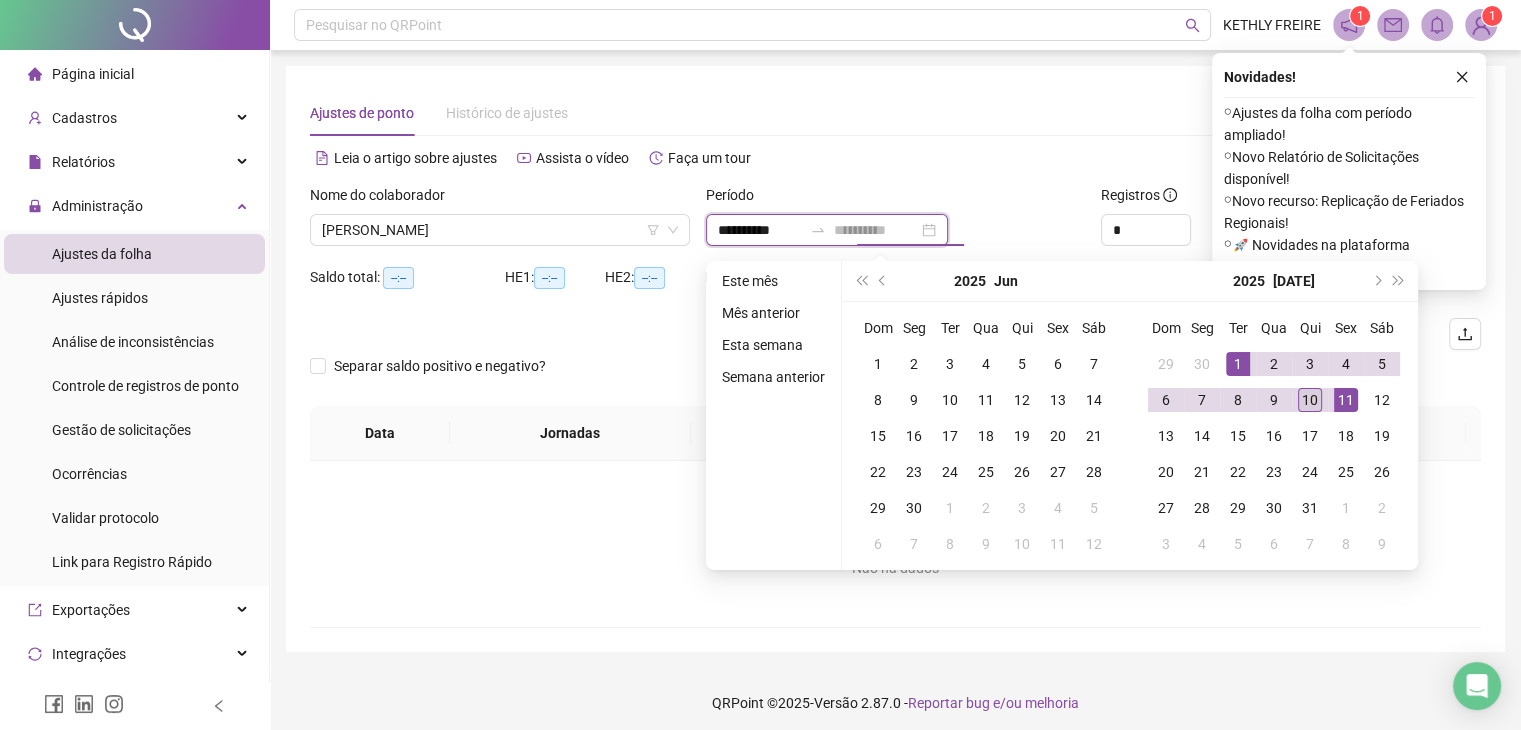 type on "**********" 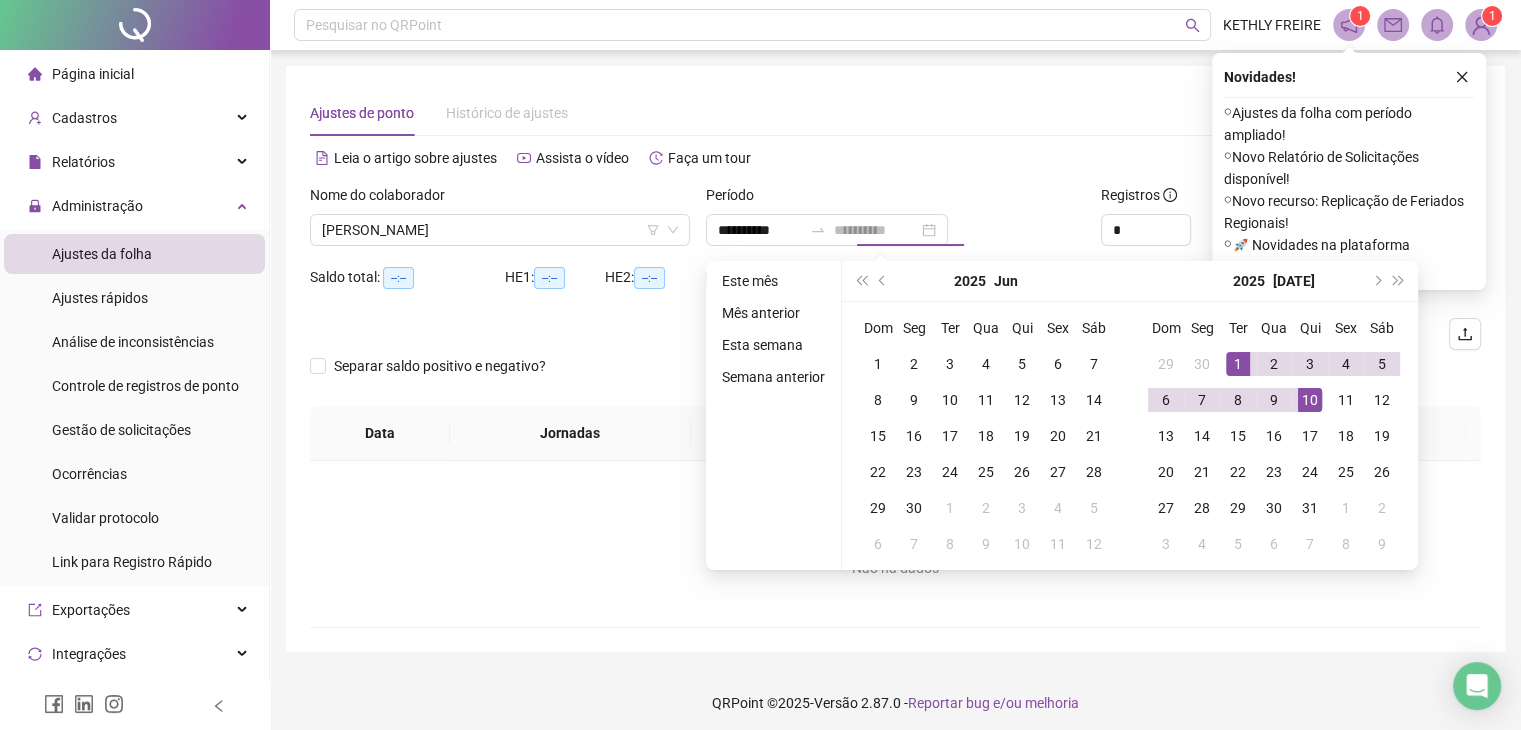click on "10" at bounding box center (1310, 400) 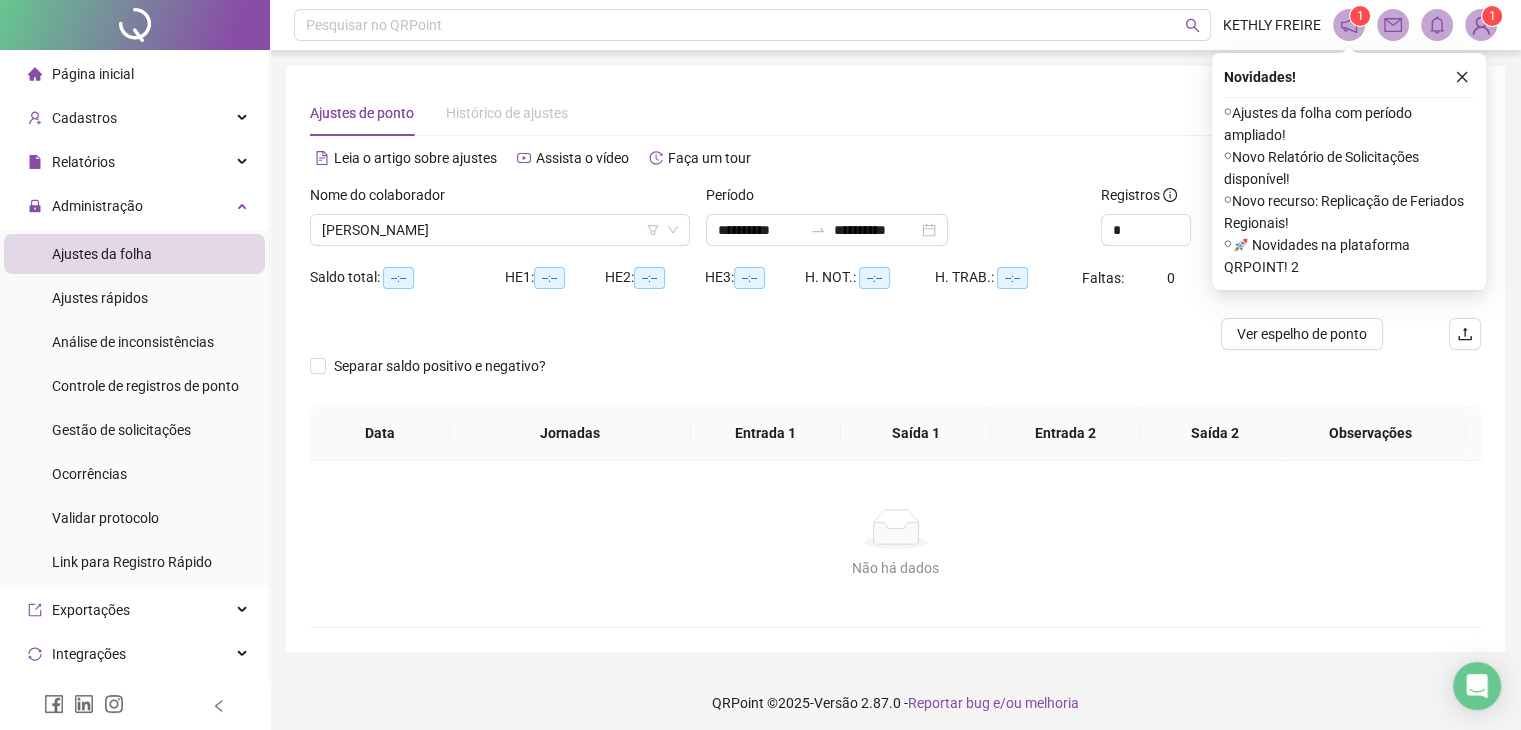 drag, startPoint x: 1457, startPoint y: 81, endPoint x: 1425, endPoint y: 128, distance: 56.859474 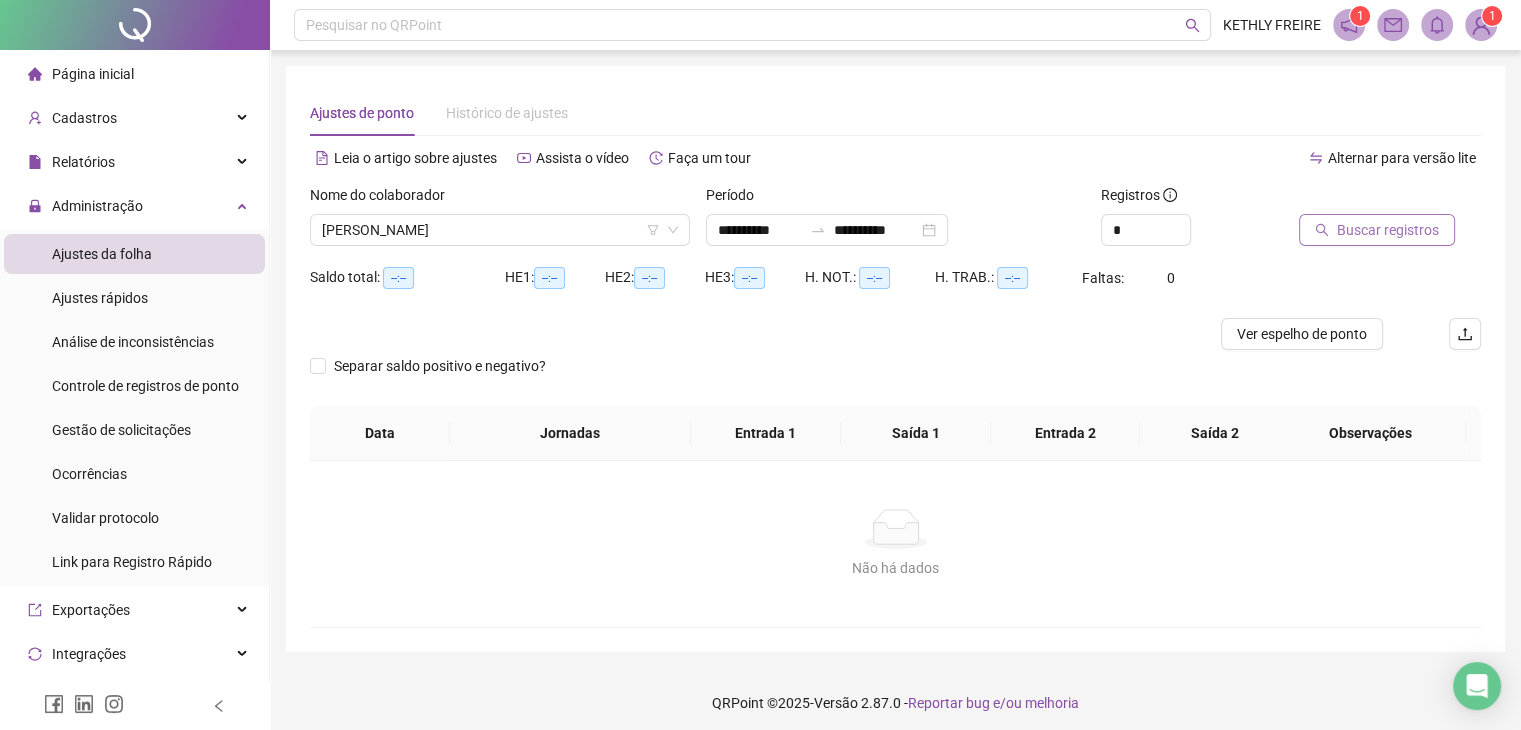 click on "Buscar registros" at bounding box center (1377, 230) 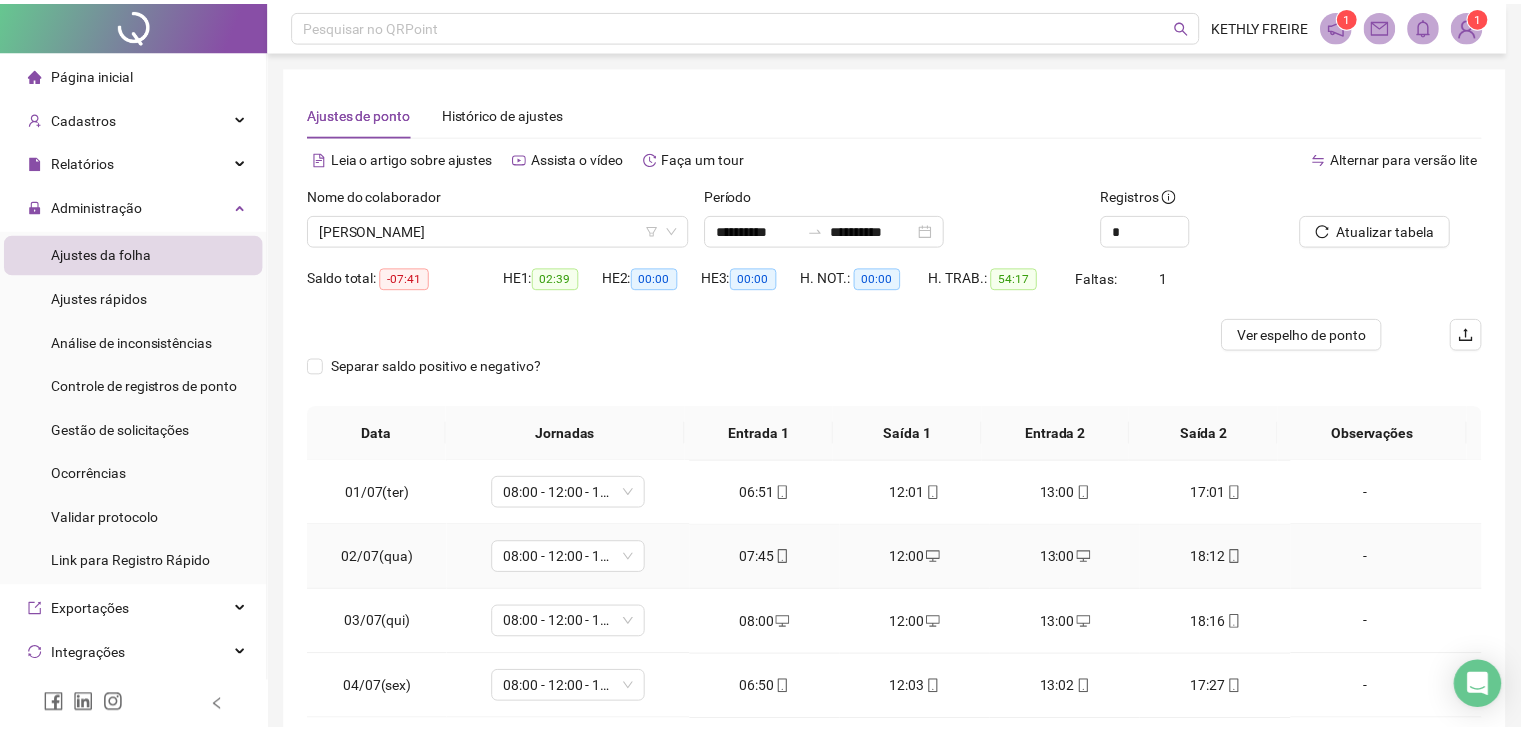 scroll, scrollTop: 100, scrollLeft: 0, axis: vertical 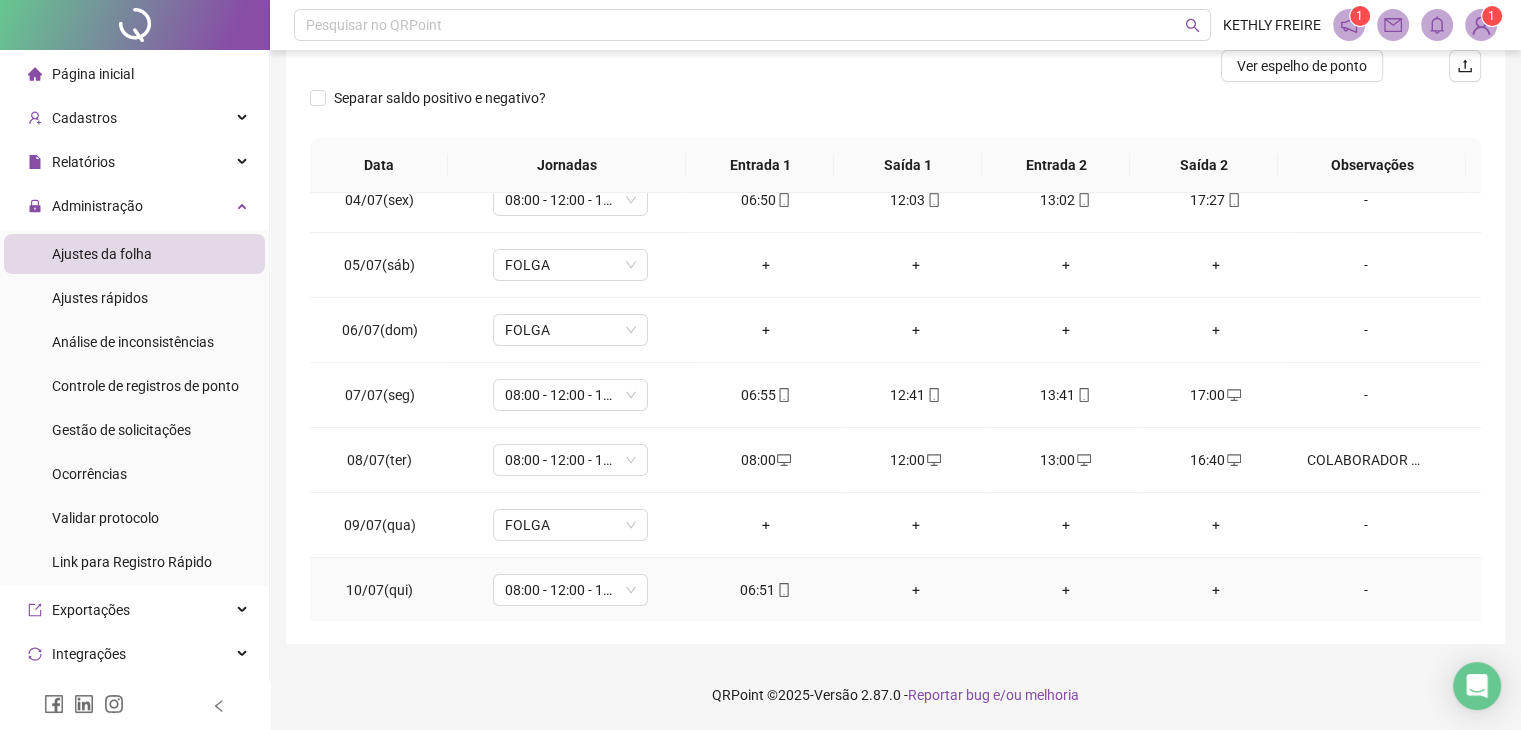 click on "06:51" at bounding box center (766, 590) 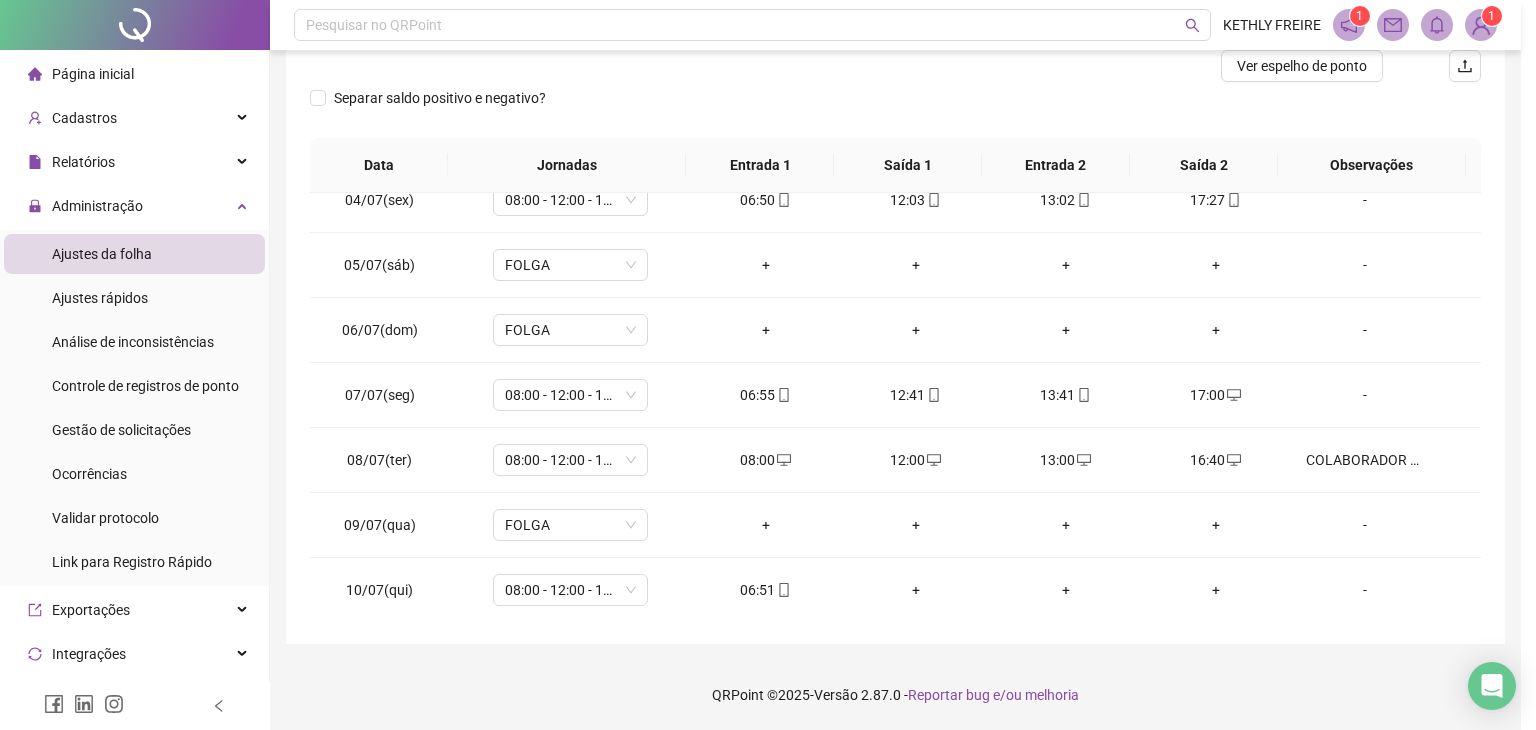 type on "**********" 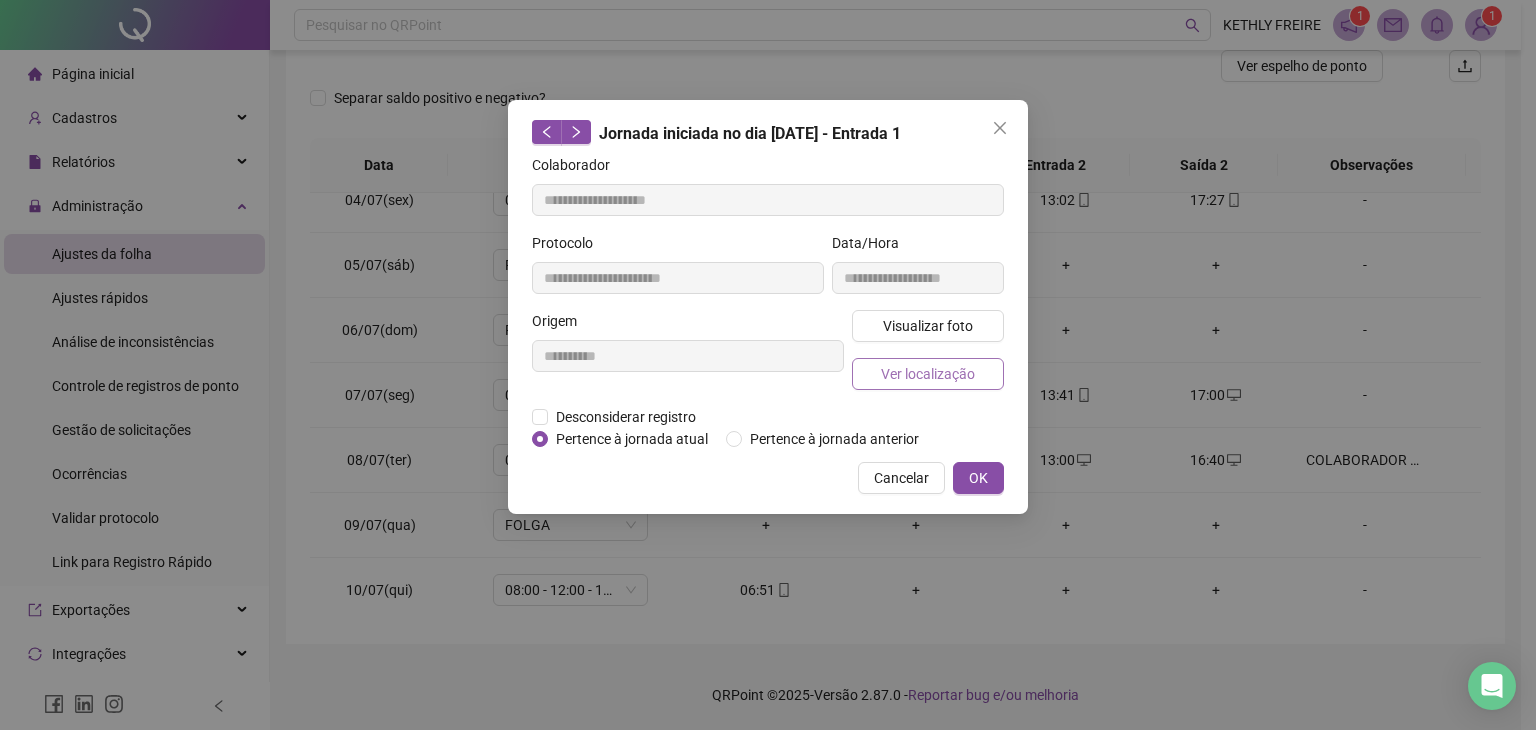 click on "Ver localização" at bounding box center [928, 374] 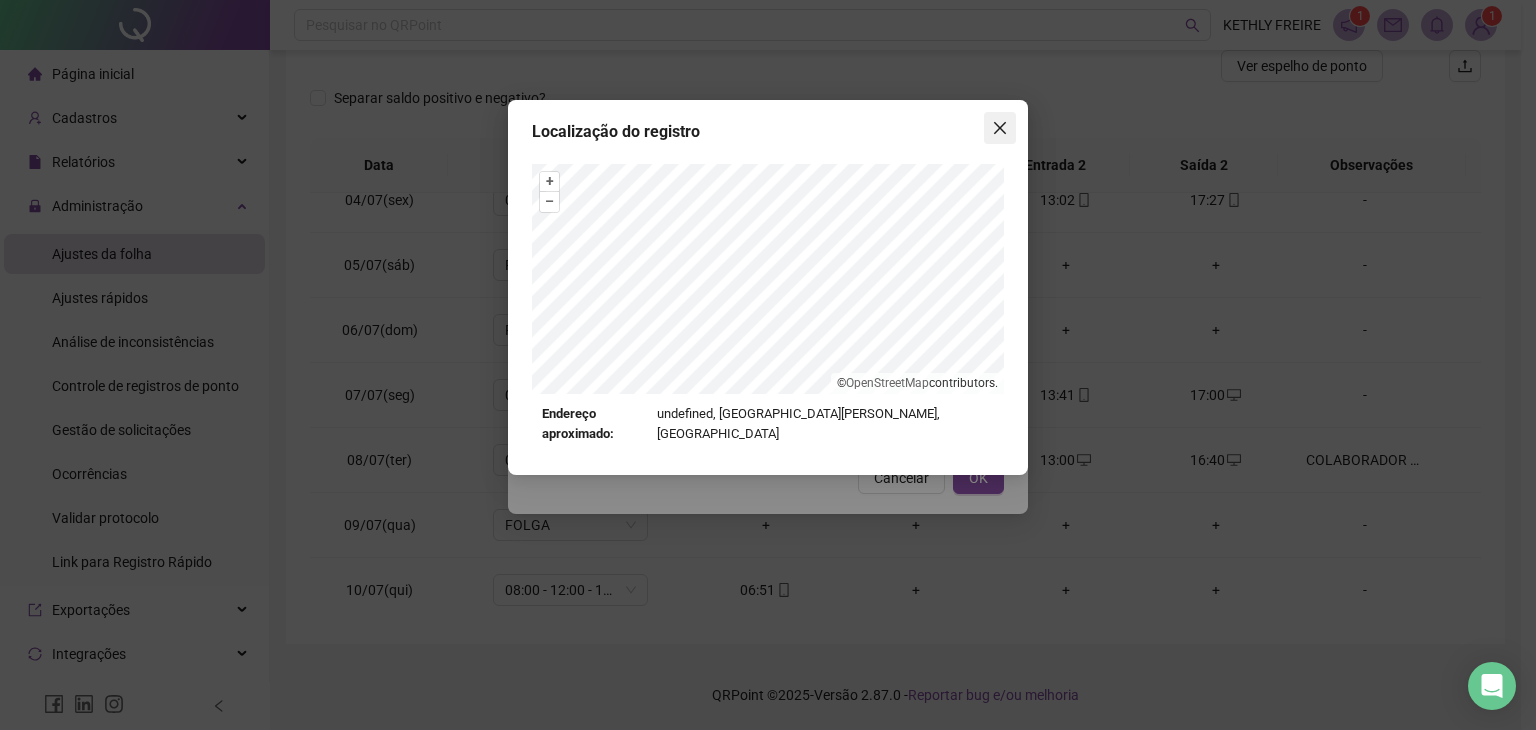 click at bounding box center (1000, 128) 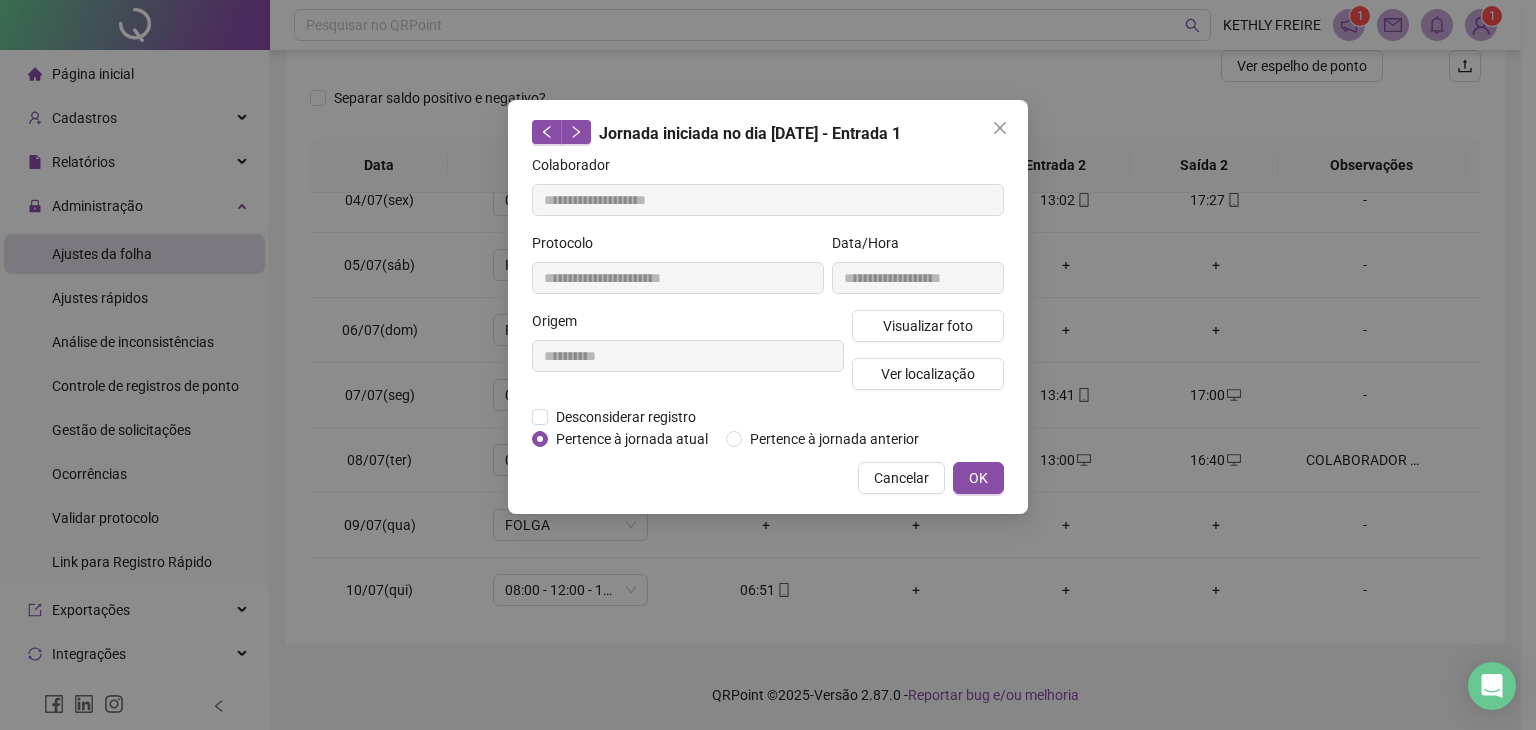 click on "**********" at bounding box center [918, 271] 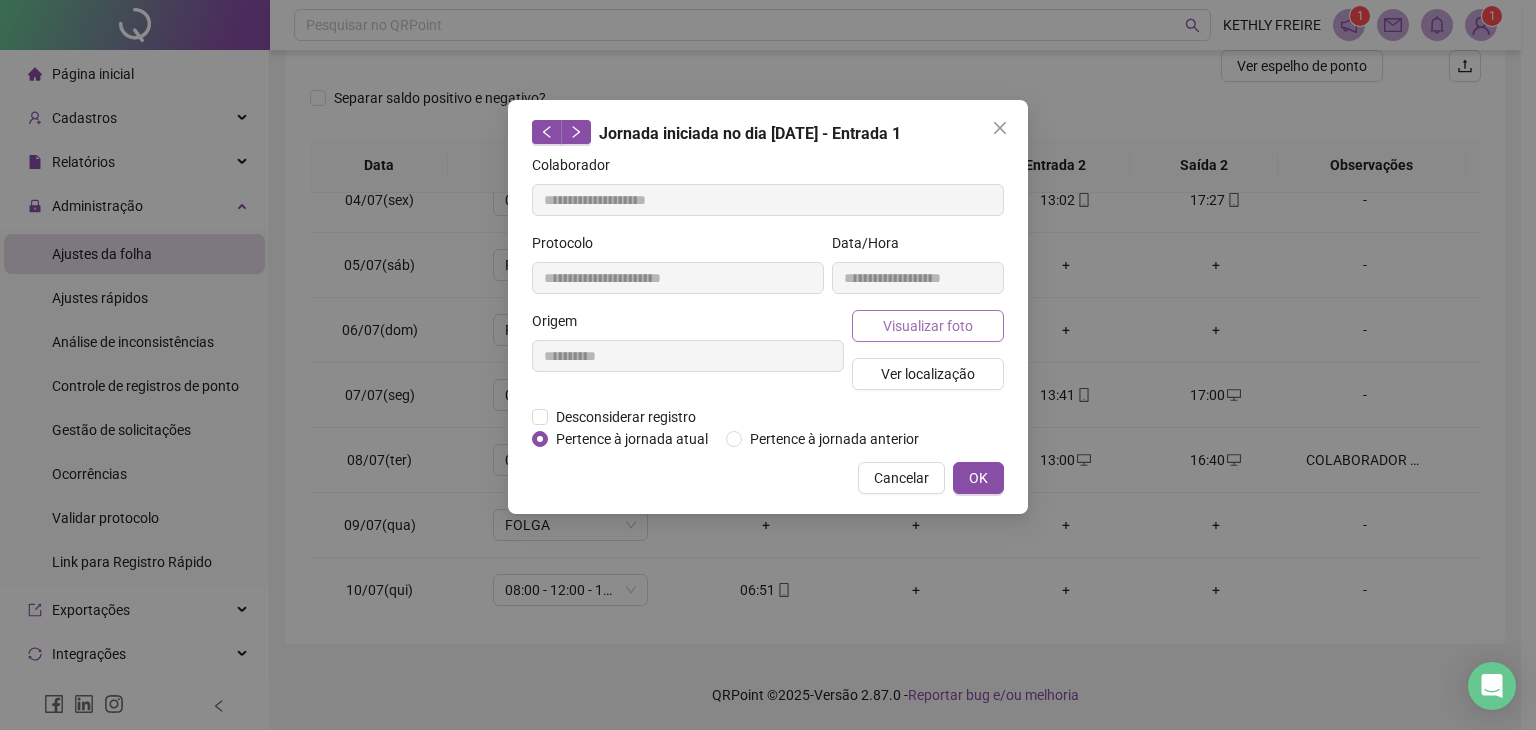 click on "Visualizar foto" at bounding box center [928, 326] 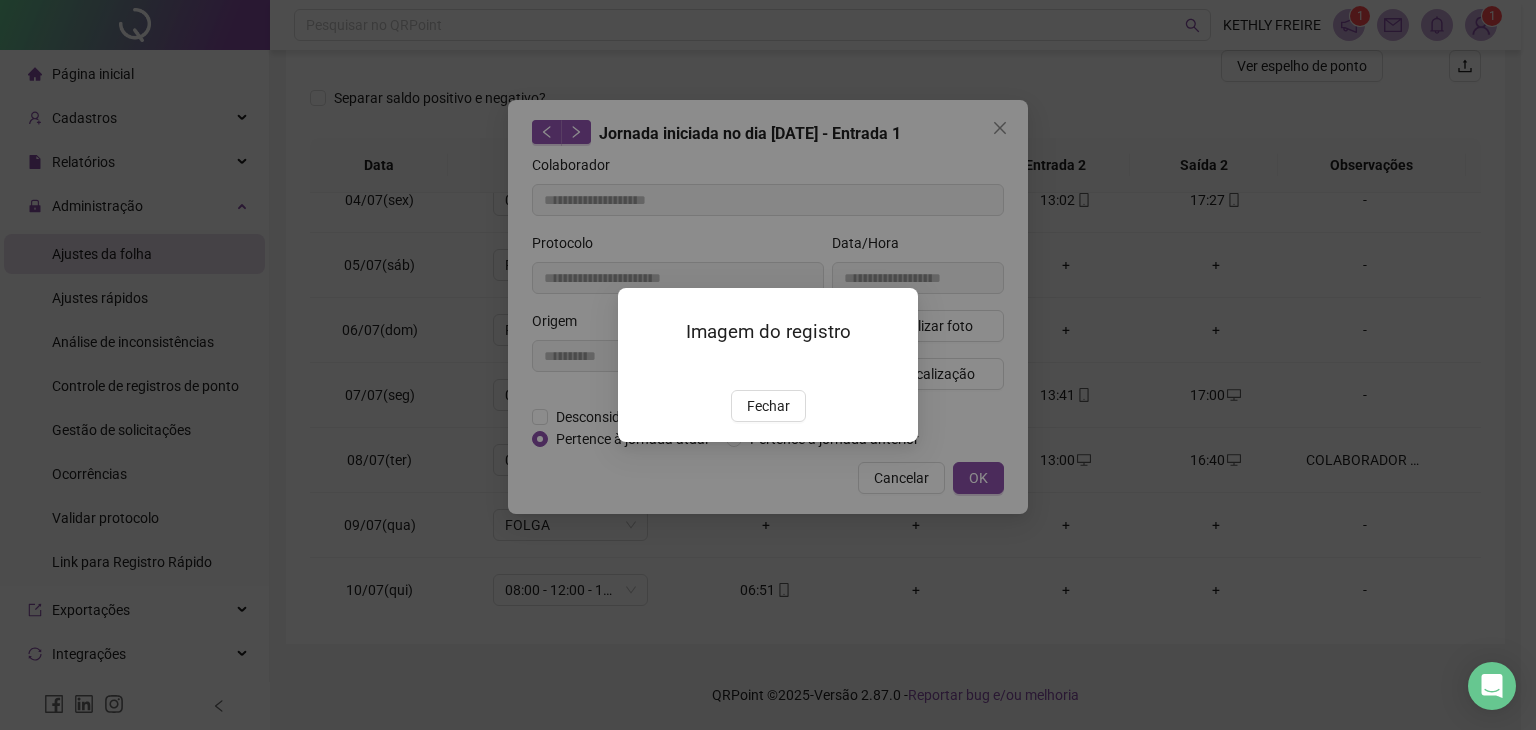 click on "Fechar" at bounding box center (768, 406) 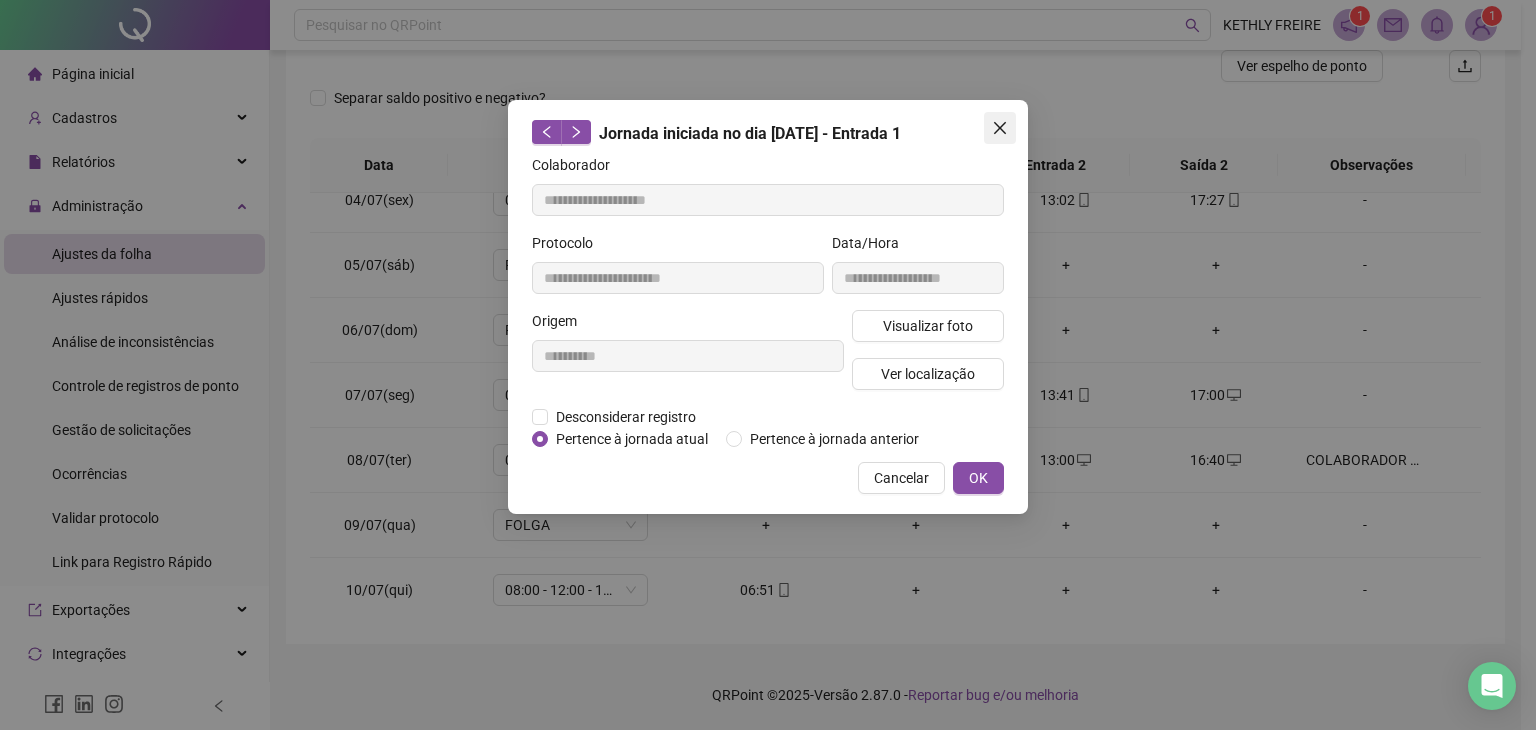 click 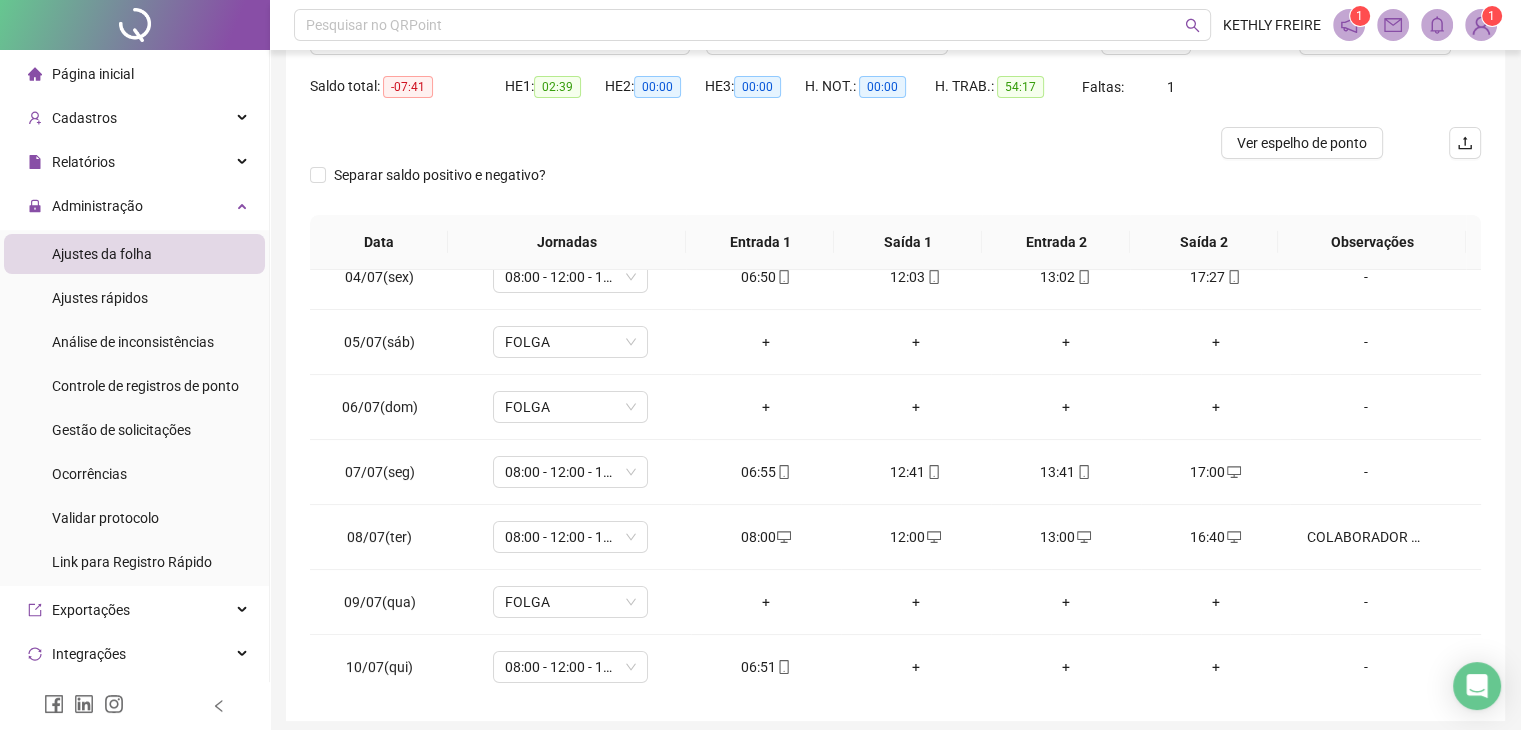 scroll, scrollTop: 0, scrollLeft: 0, axis: both 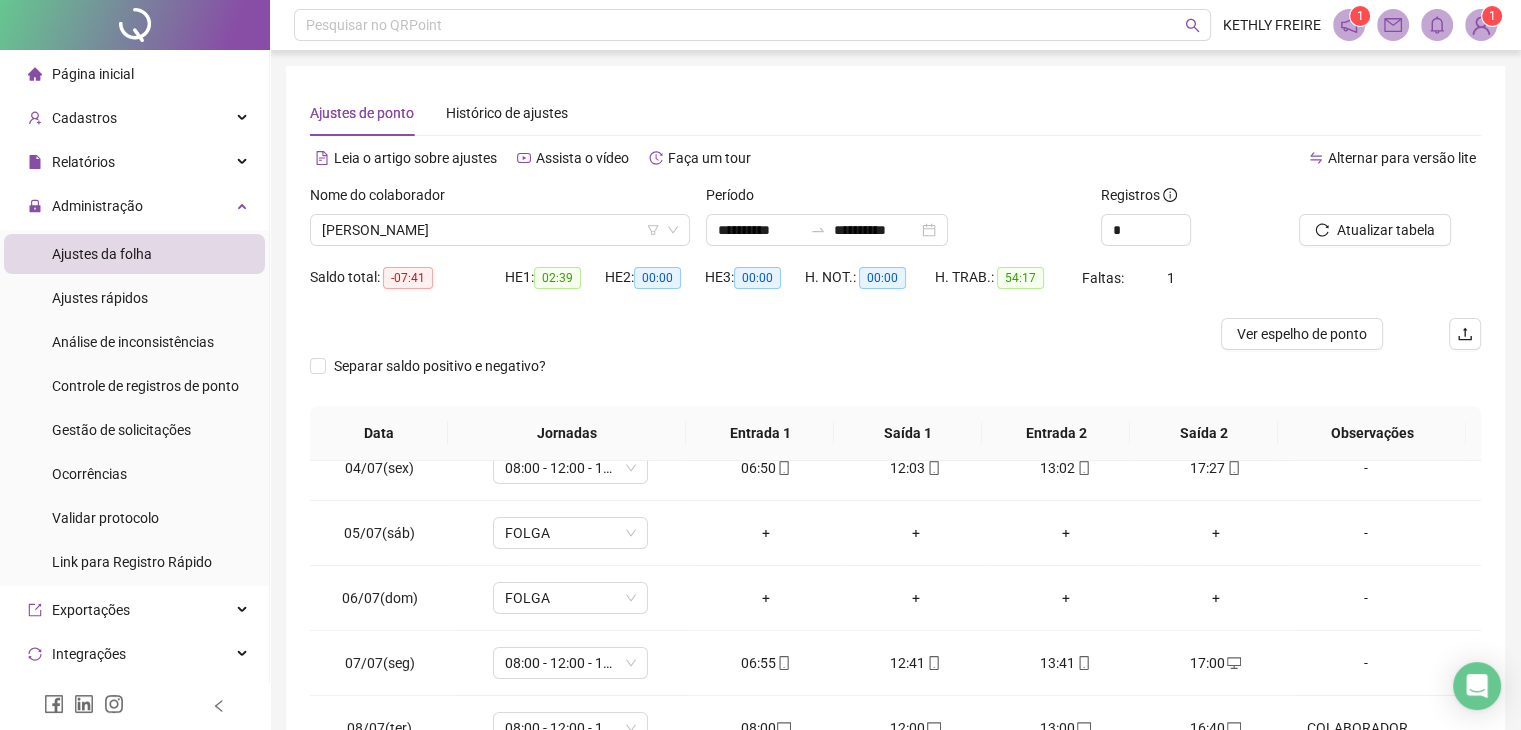 click on "Nome do colaborador [PERSON_NAME]" at bounding box center [500, 223] 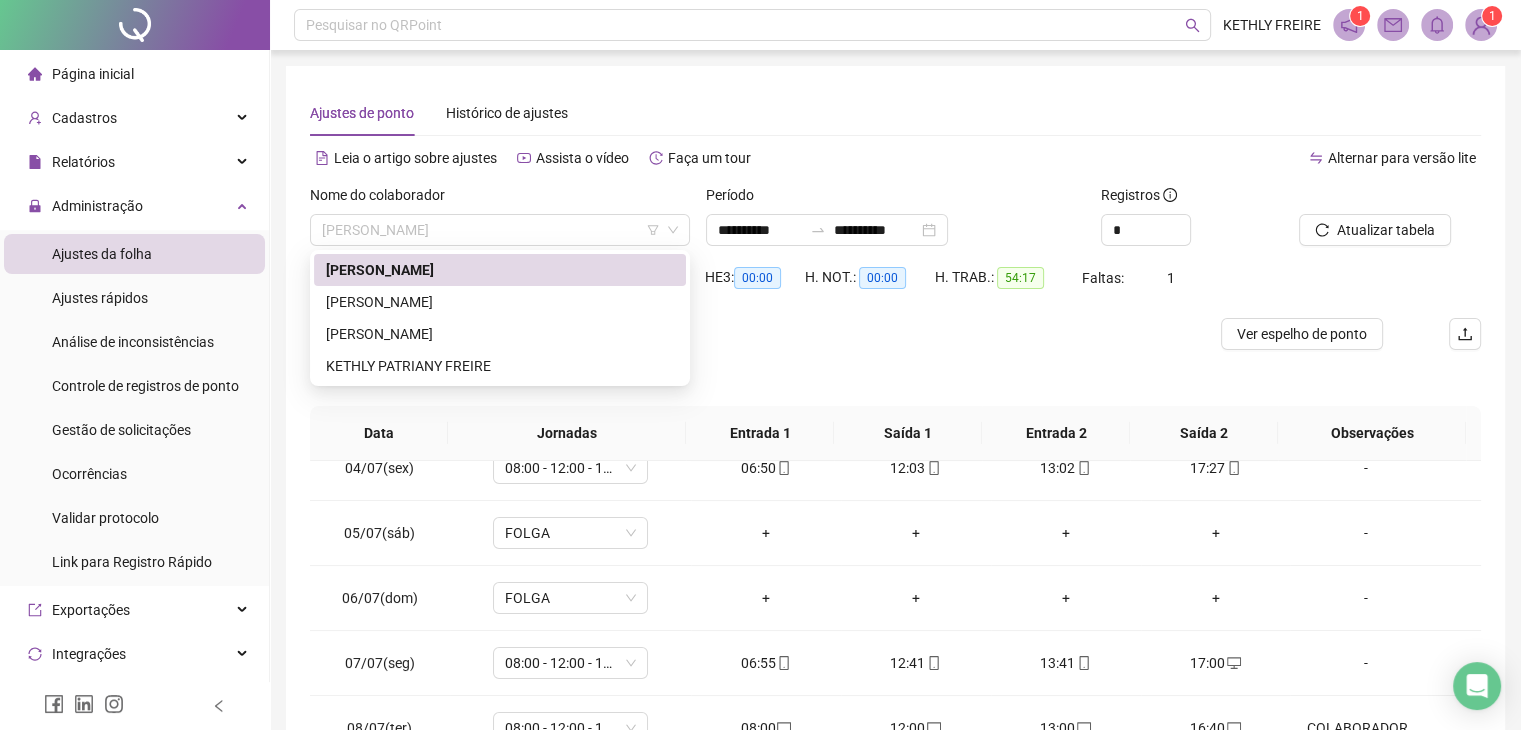drag, startPoint x: 500, startPoint y: 235, endPoint x: 489, endPoint y: 267, distance: 33.83785 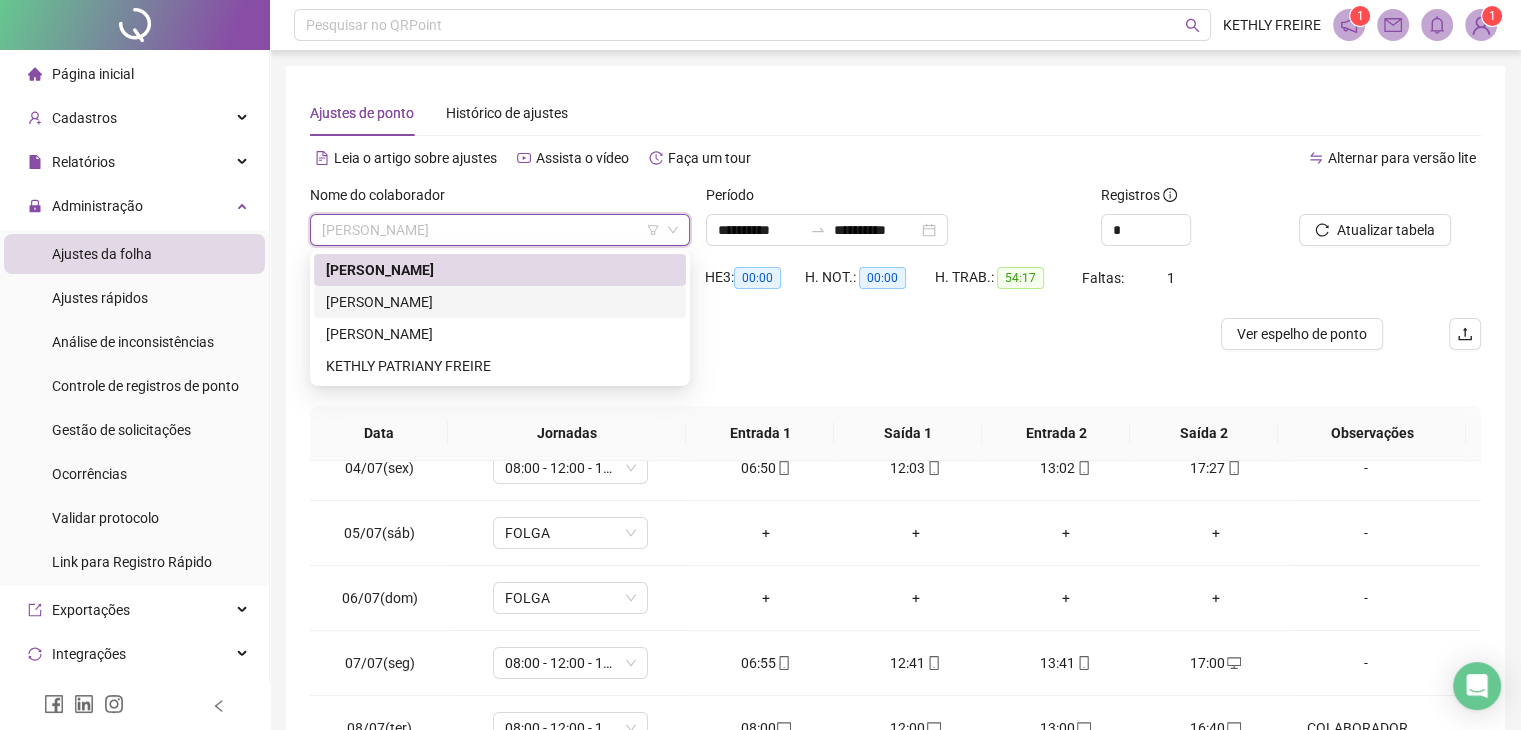 click on "[PERSON_NAME]" at bounding box center [500, 302] 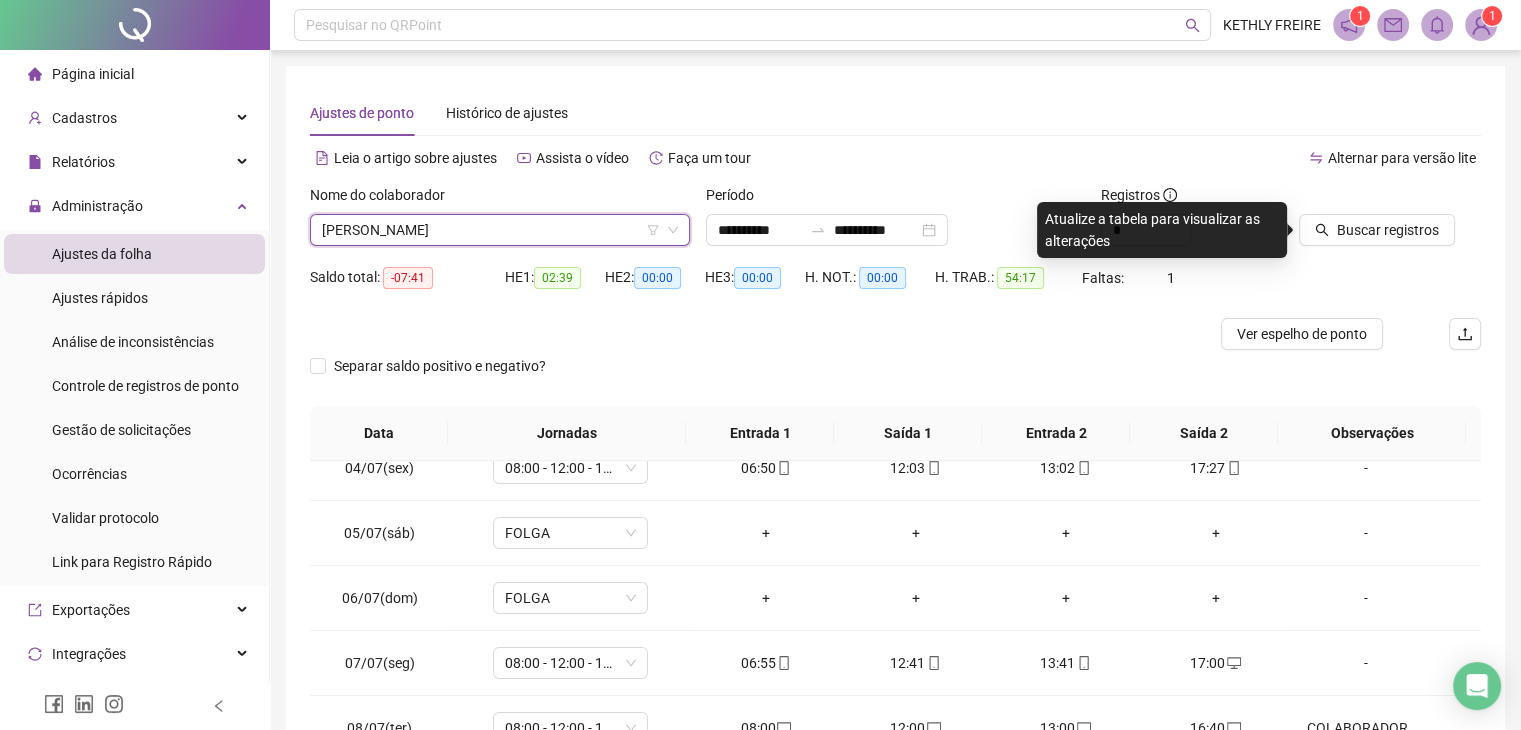 click on "Buscar registros" at bounding box center [1390, 223] 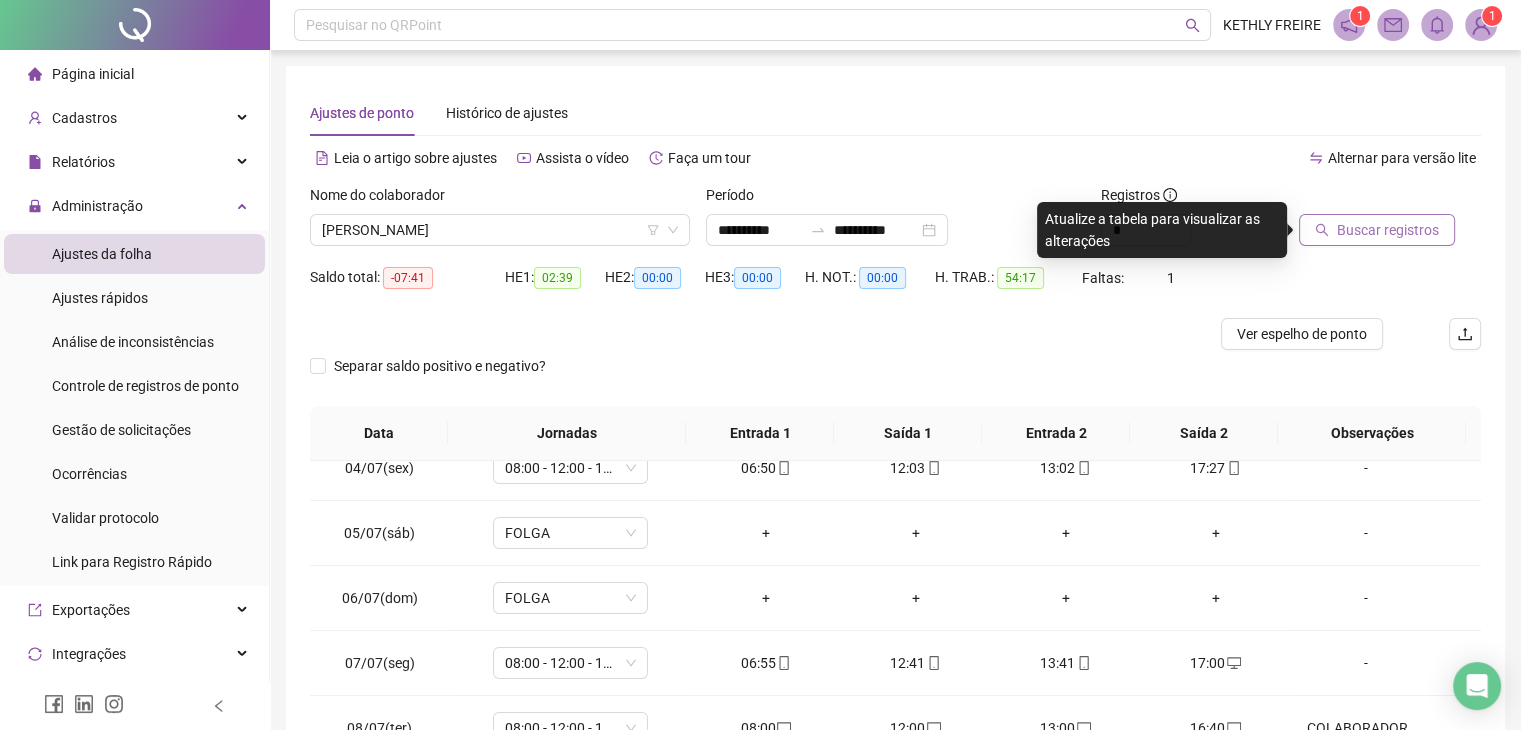 click on "Buscar registros" at bounding box center (1388, 230) 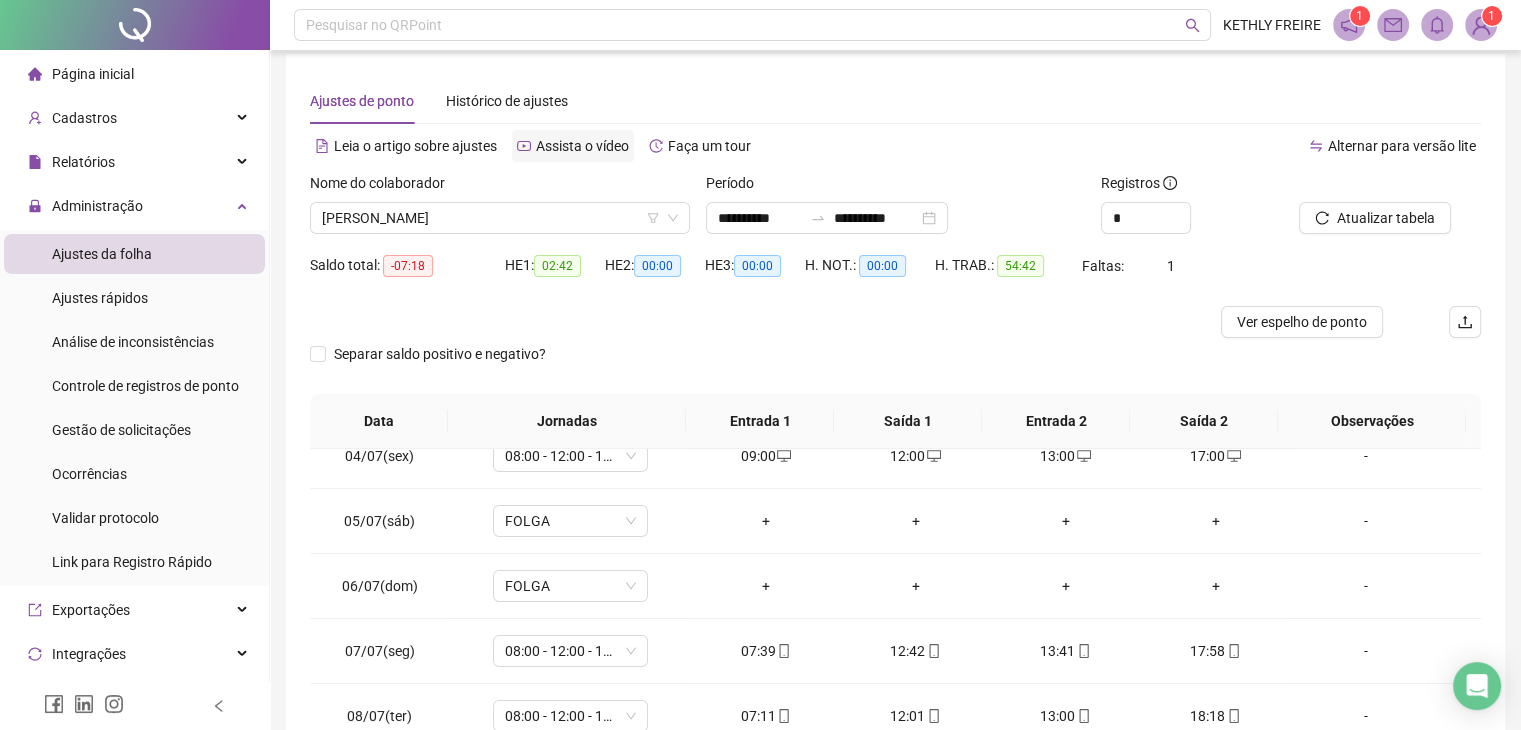 scroll, scrollTop: 0, scrollLeft: 0, axis: both 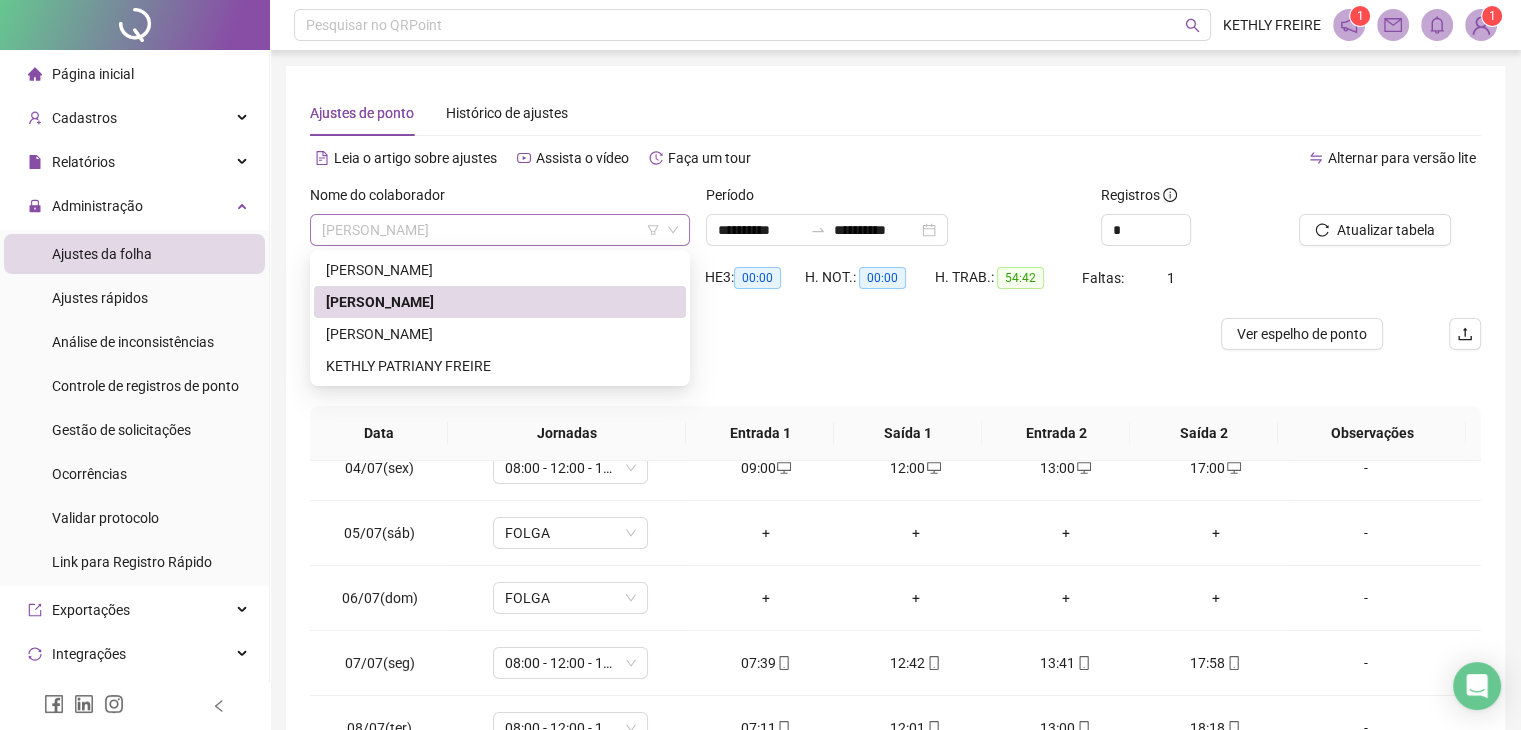 click on "[PERSON_NAME]" at bounding box center [500, 230] 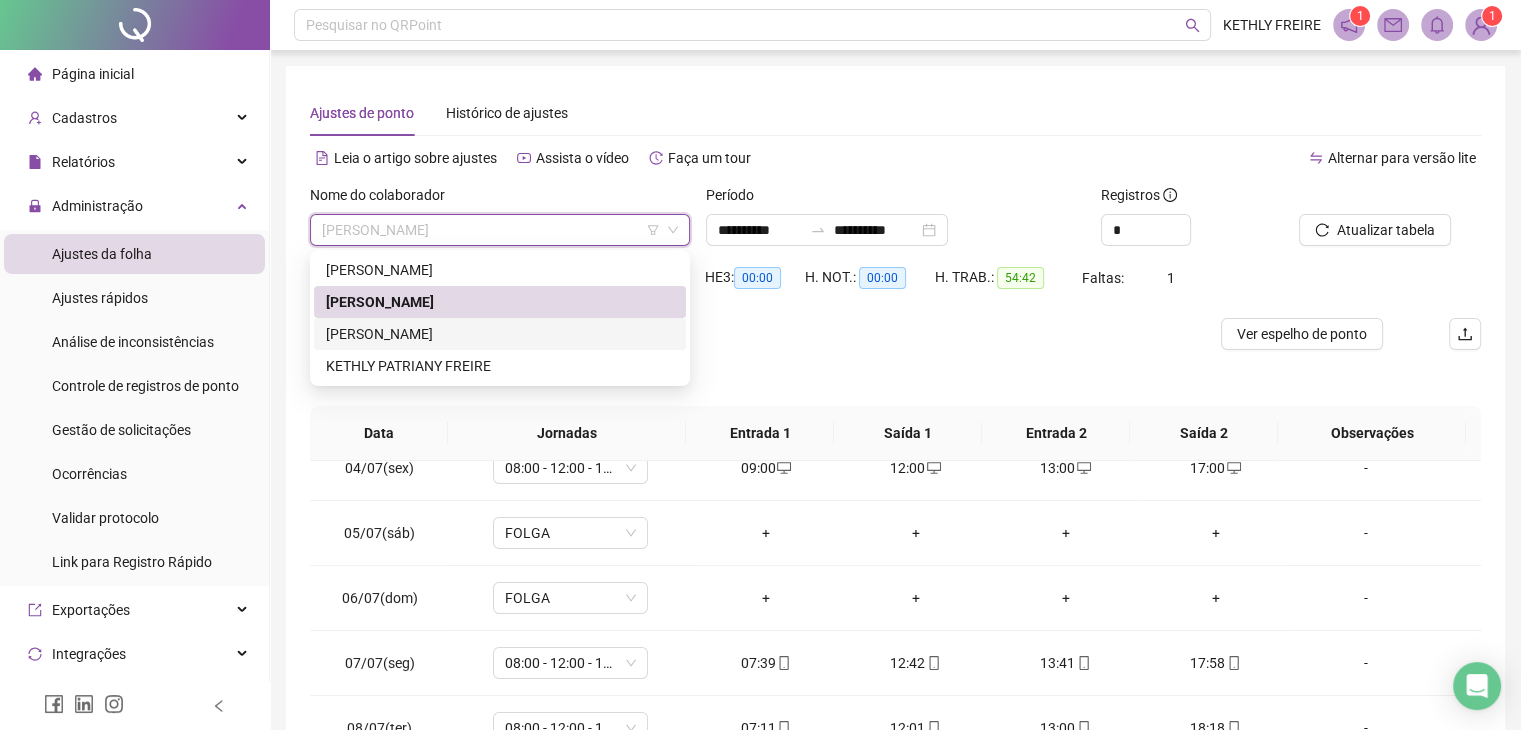 click on "[PERSON_NAME]" at bounding box center (500, 334) 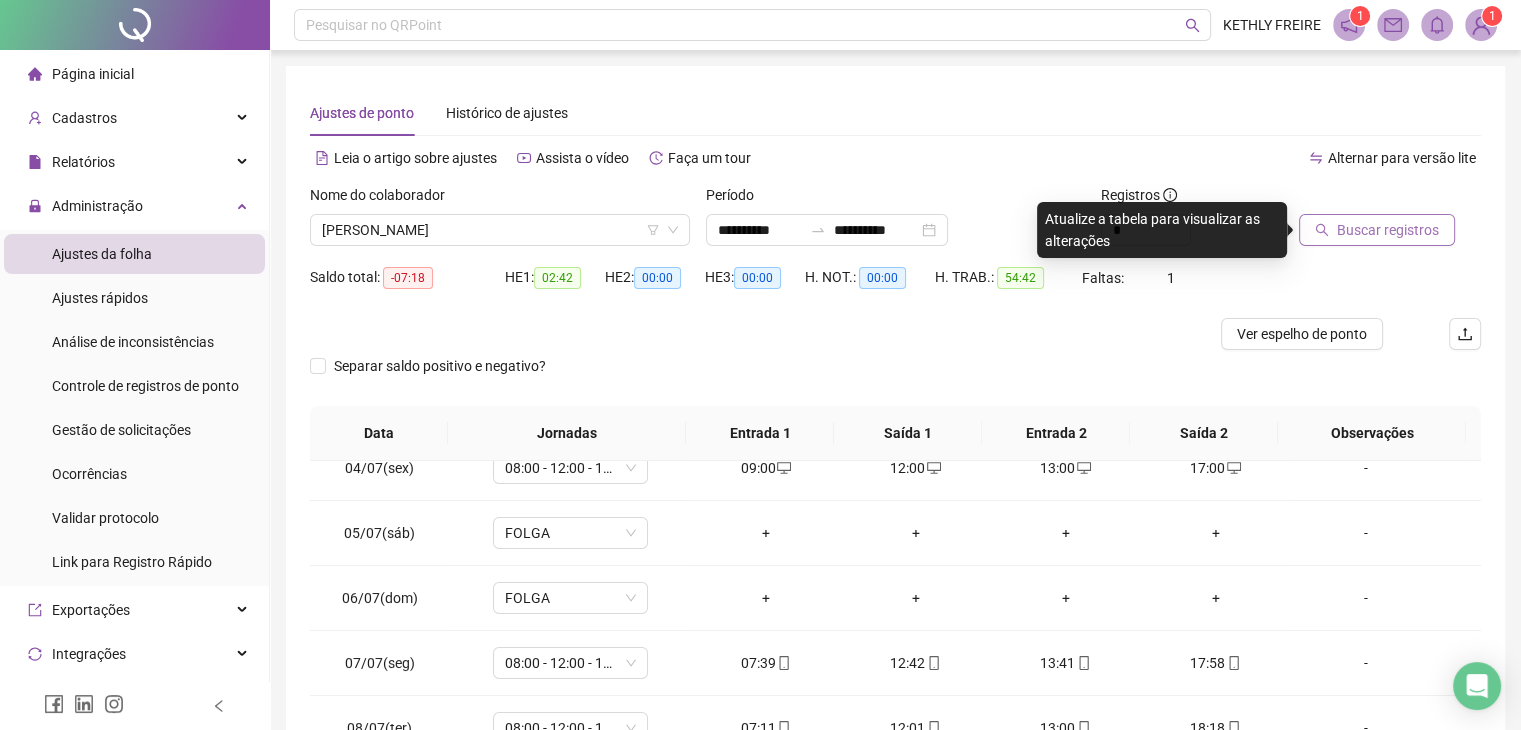 click on "Buscar registros" at bounding box center (1388, 230) 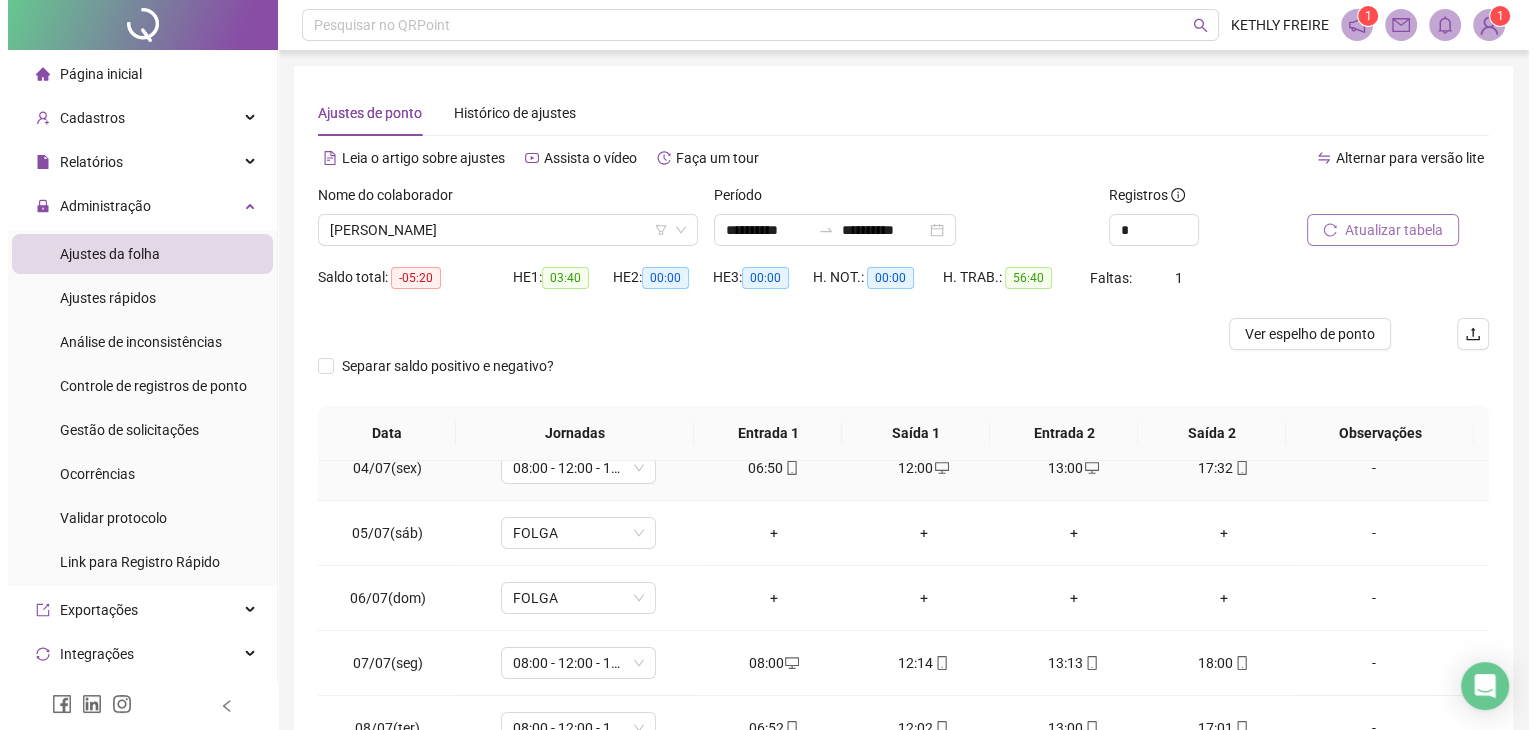 scroll, scrollTop: 268, scrollLeft: 0, axis: vertical 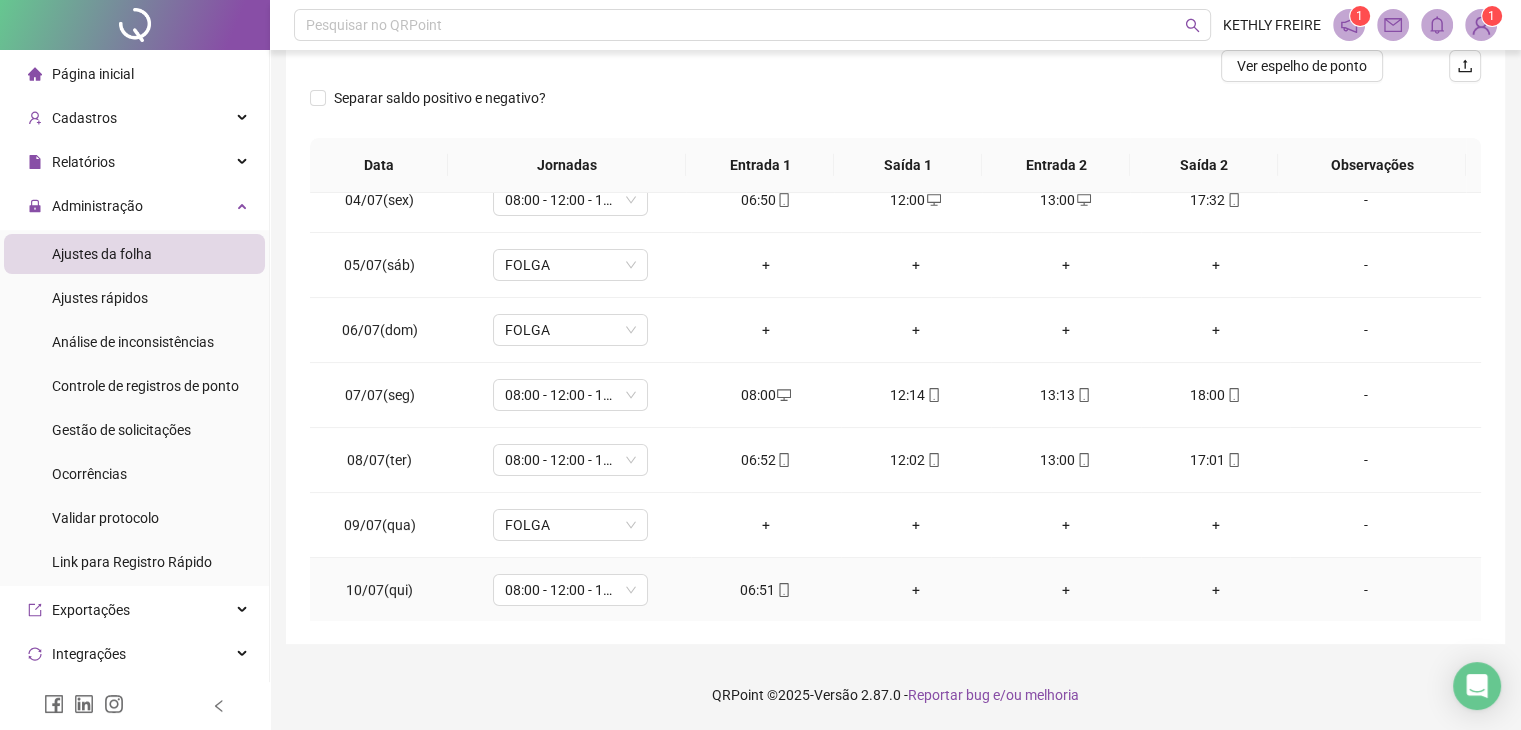 click on "06:51" at bounding box center [766, 590] 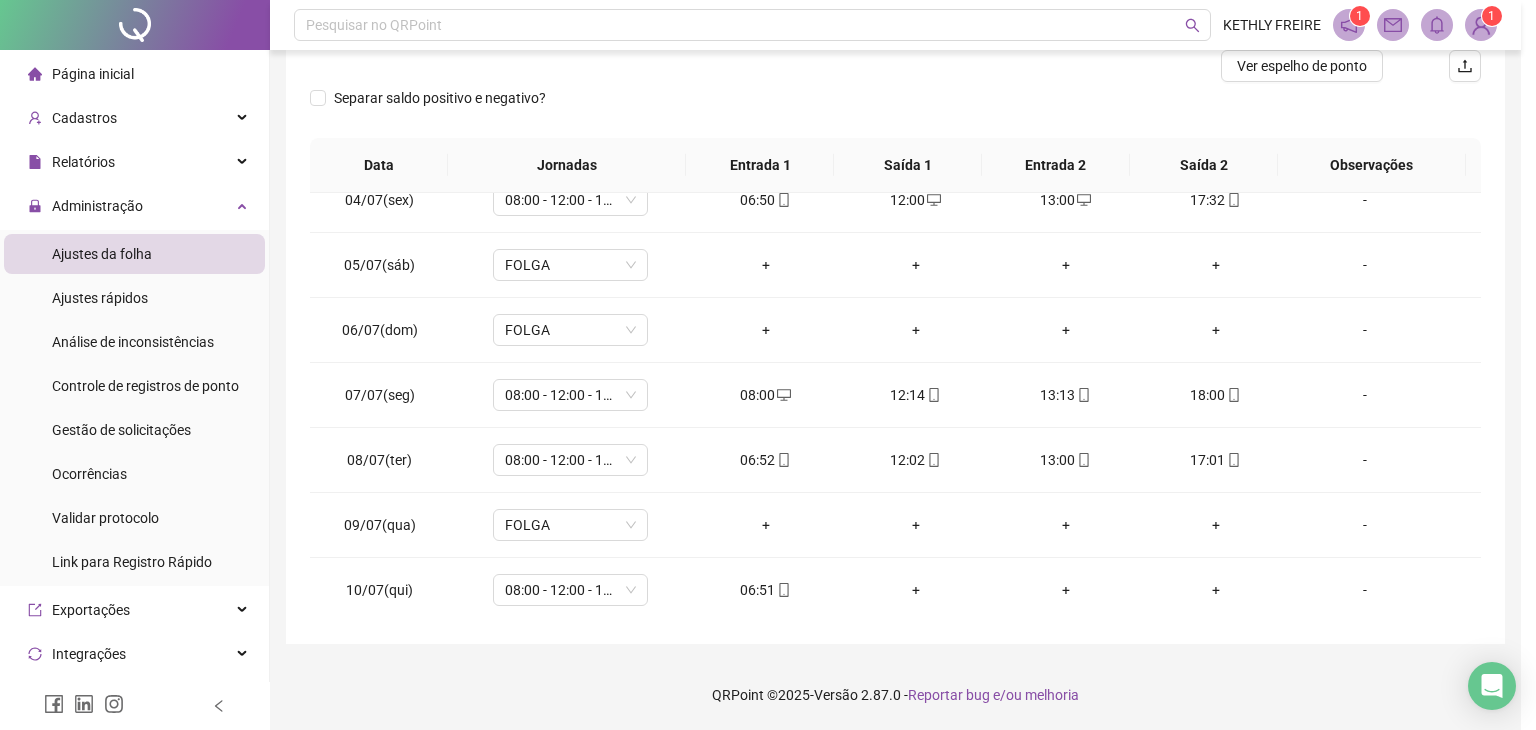 type on "**********" 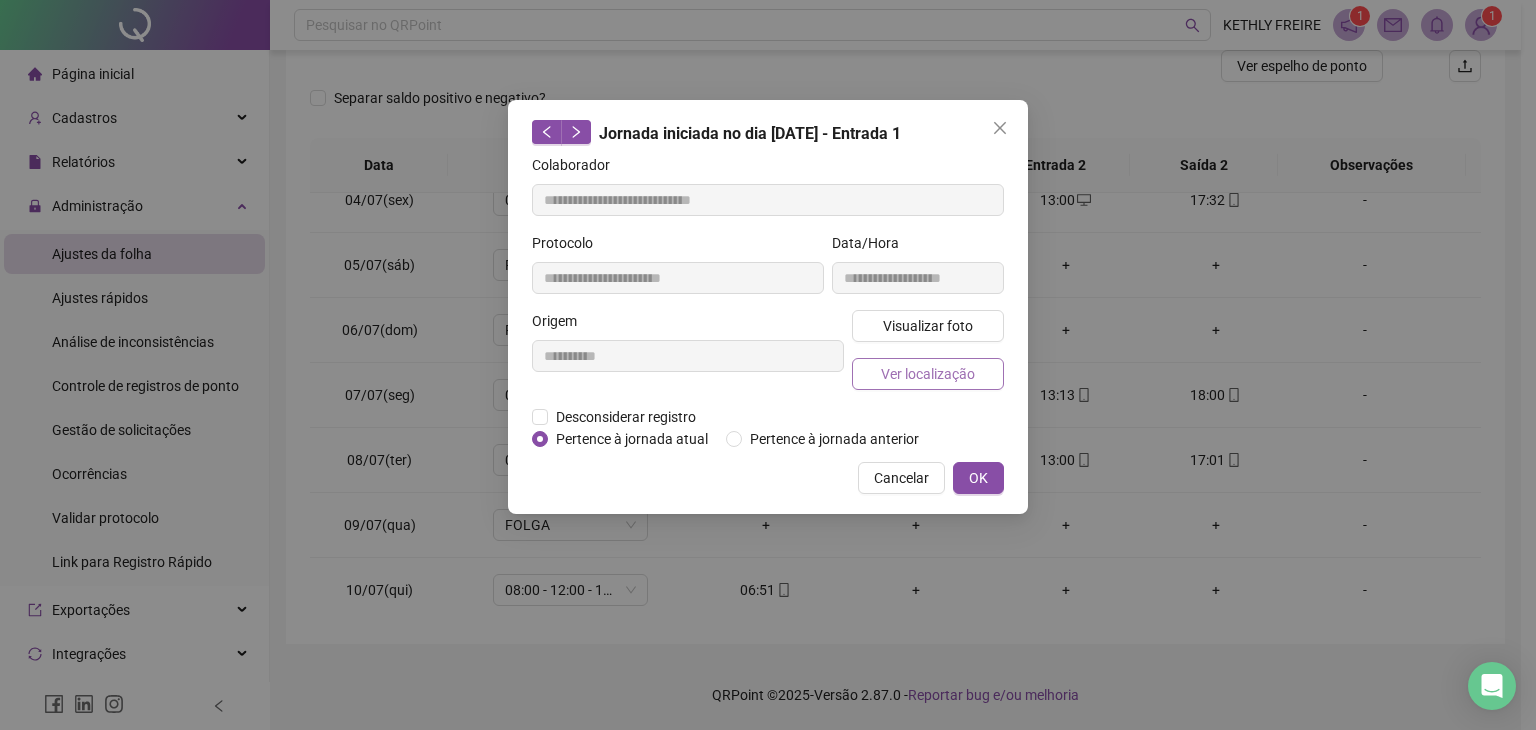 click on "Ver localização" at bounding box center (928, 374) 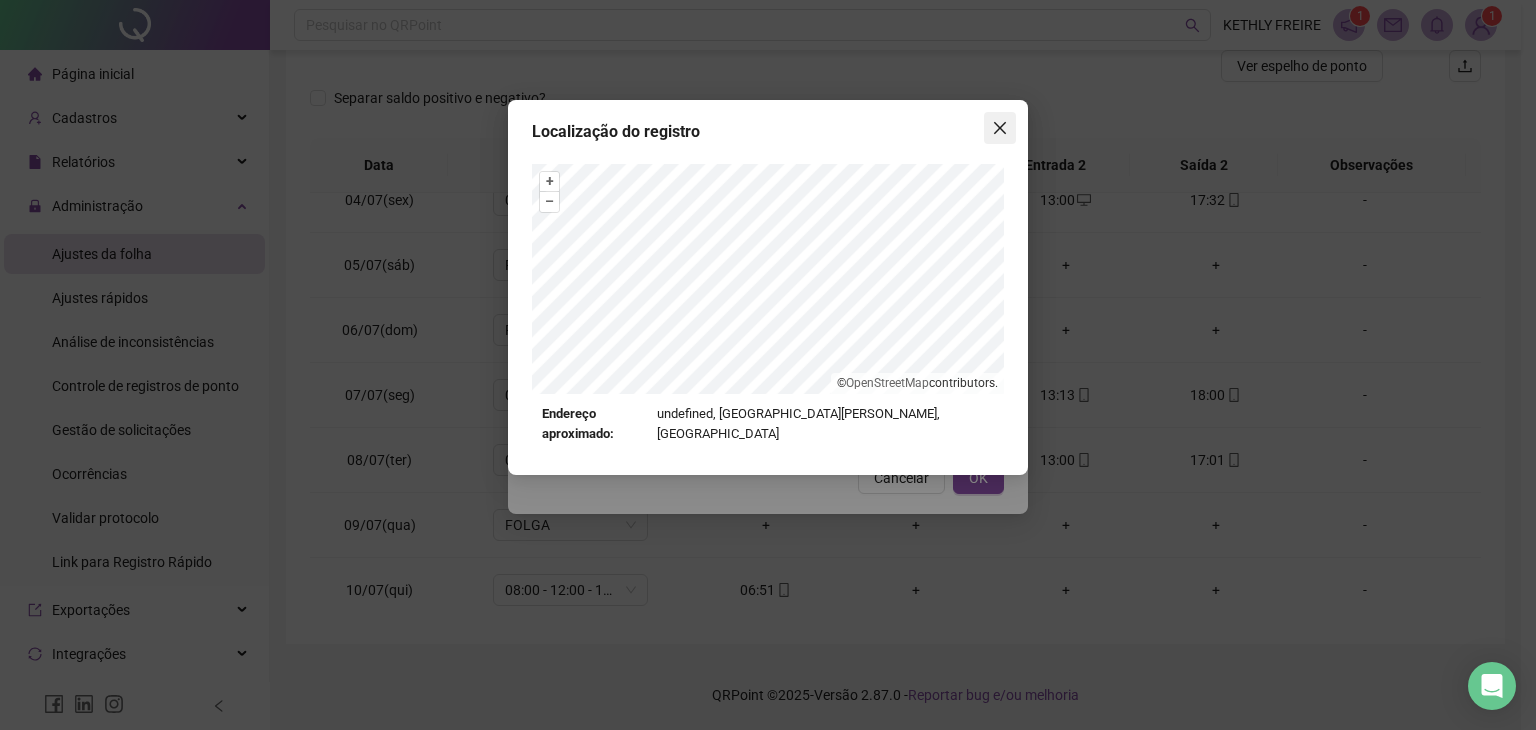 click at bounding box center [1000, 128] 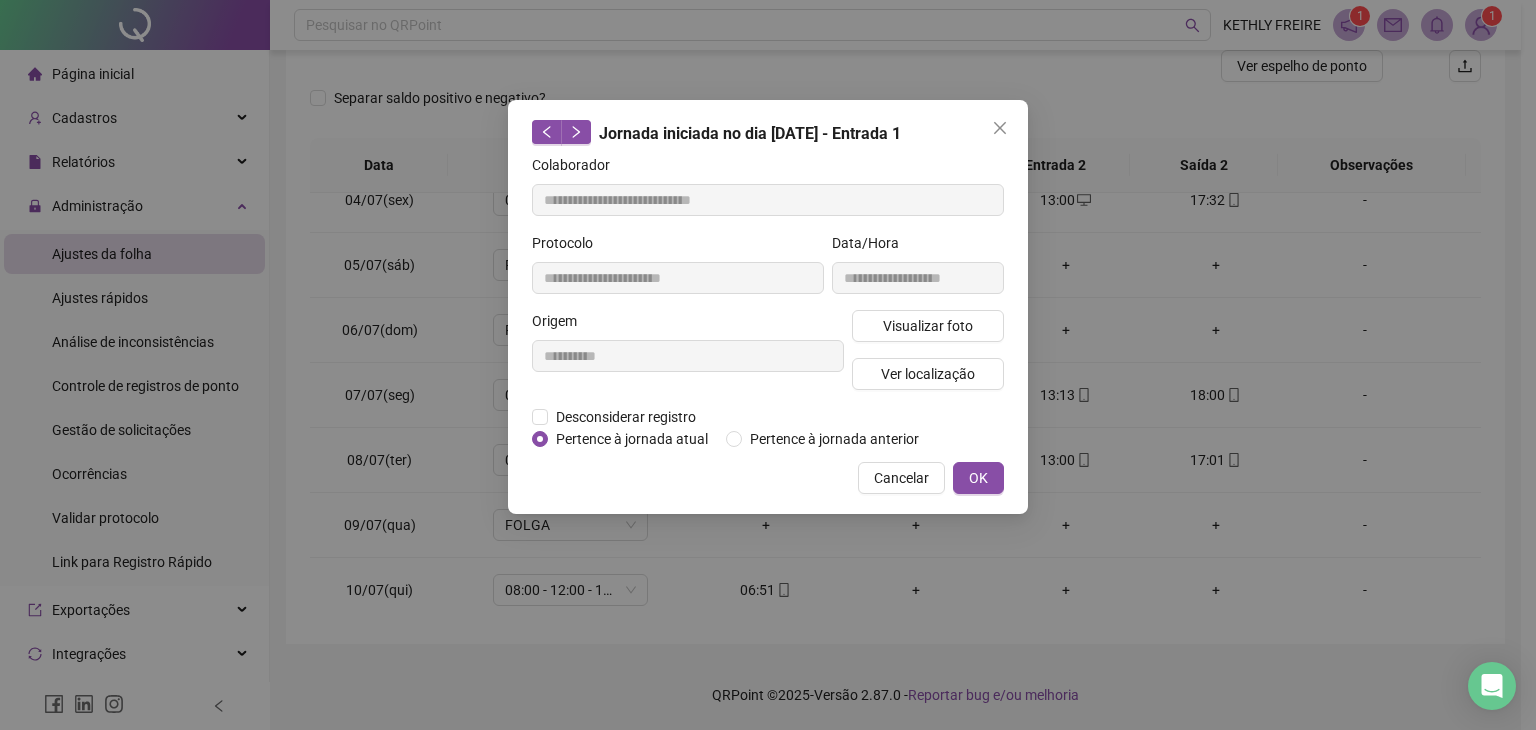 click on "**********" at bounding box center (918, 271) 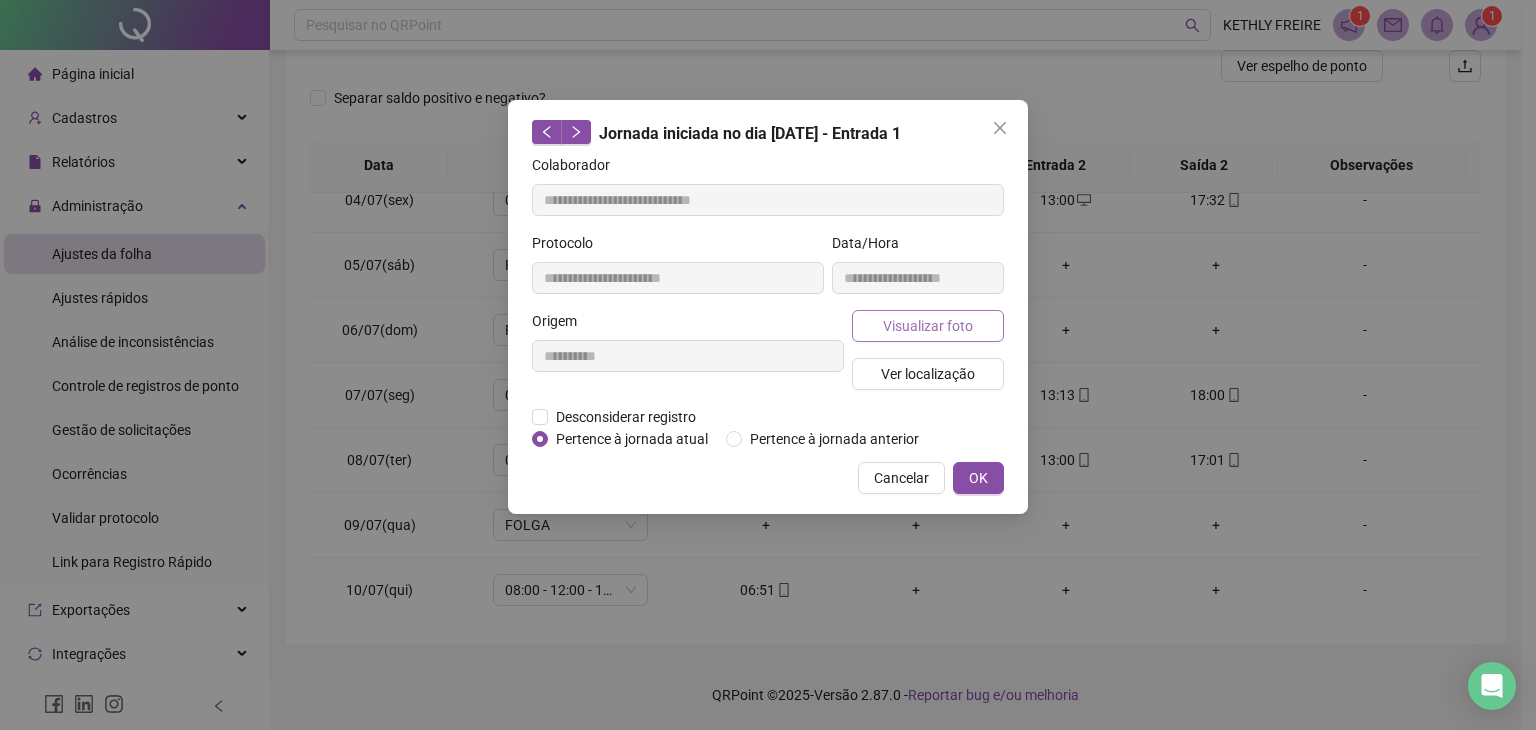 click on "Visualizar foto" at bounding box center [928, 326] 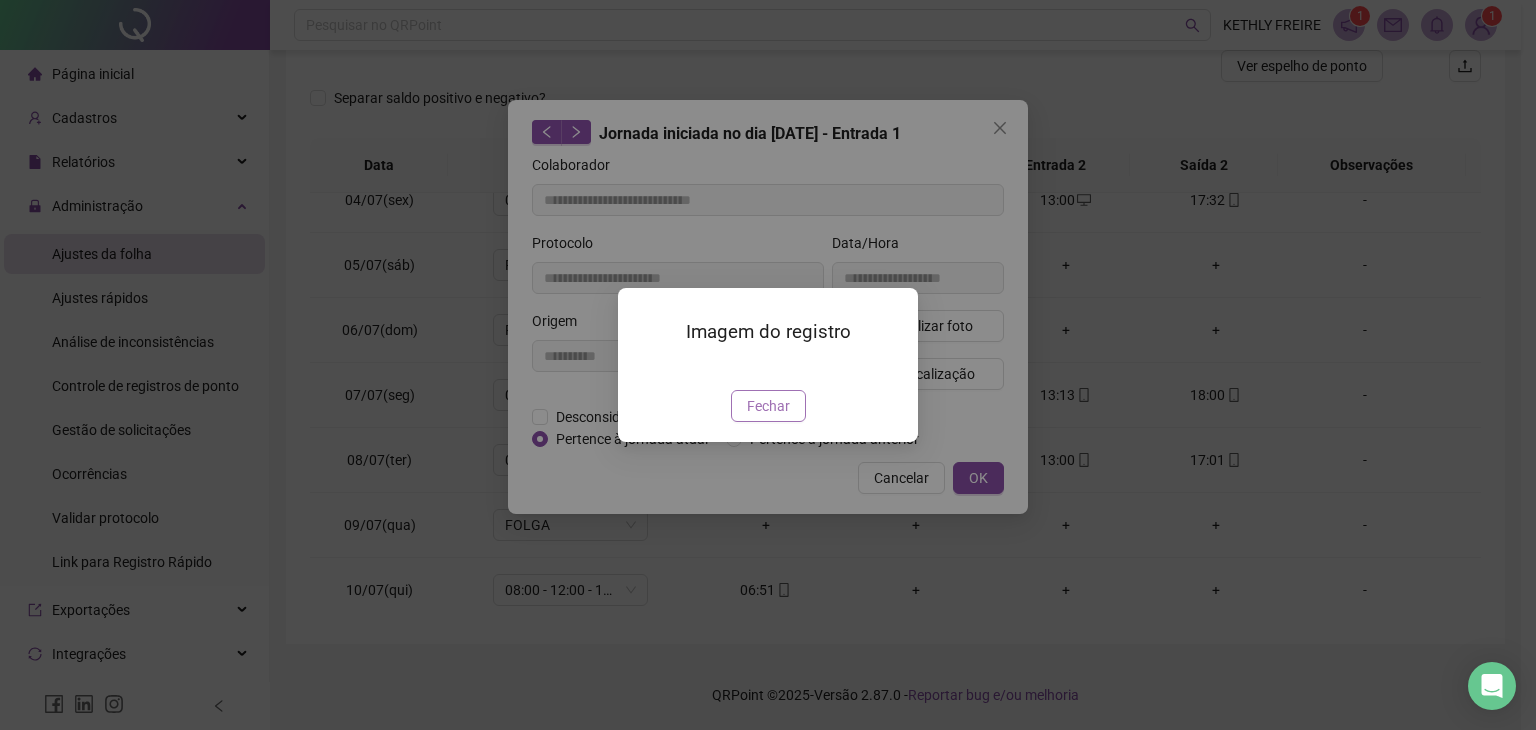 click on "Fechar" at bounding box center [768, 406] 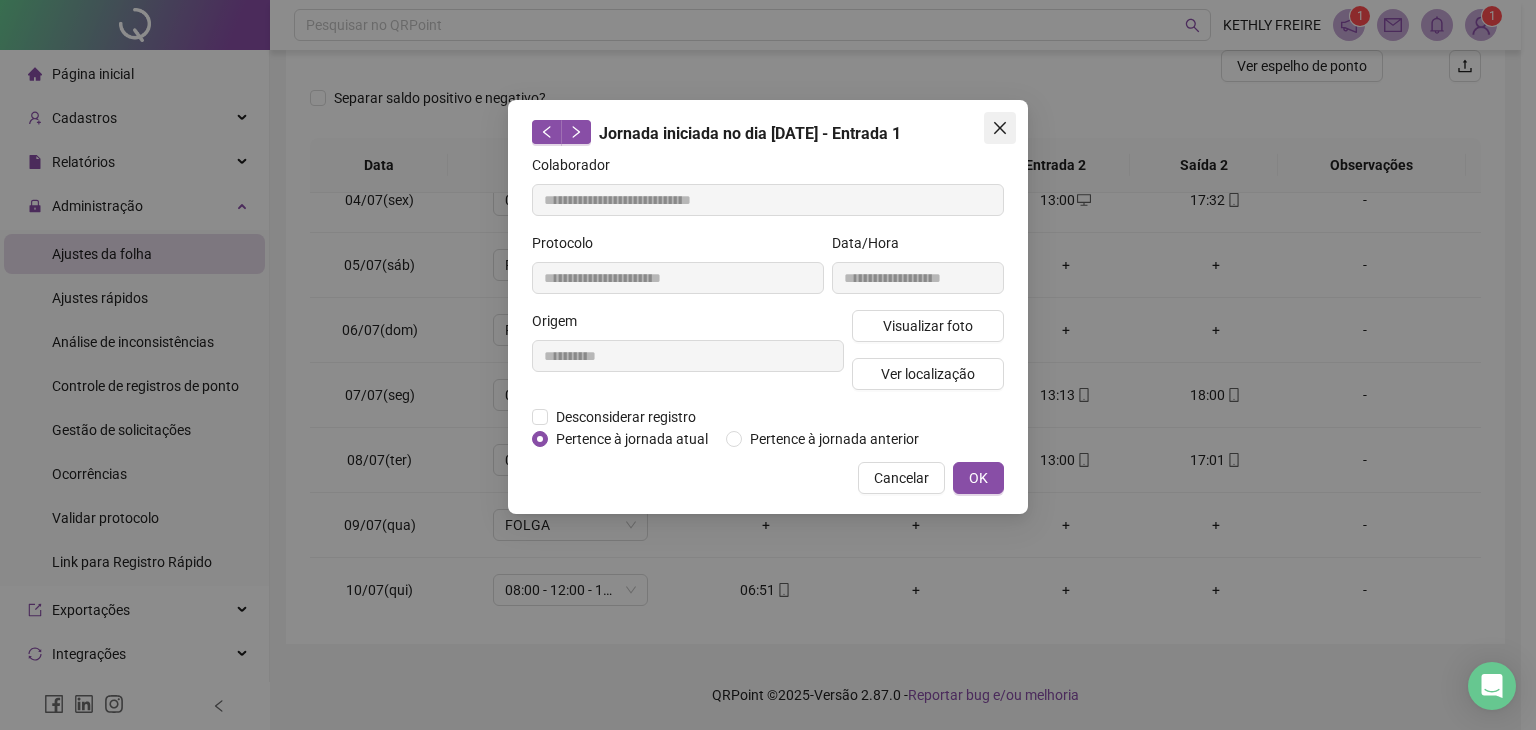 click at bounding box center [1000, 128] 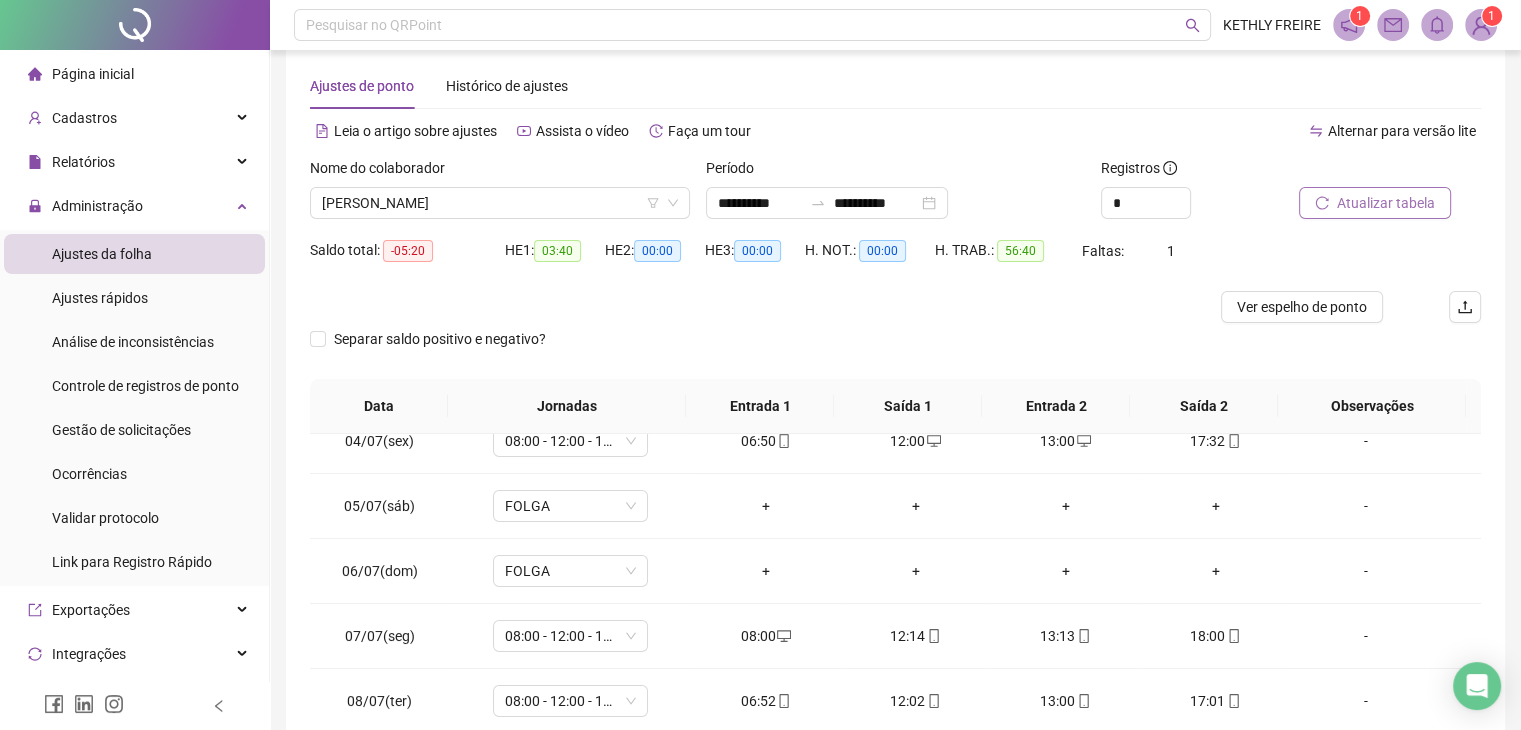 scroll, scrollTop: 0, scrollLeft: 0, axis: both 